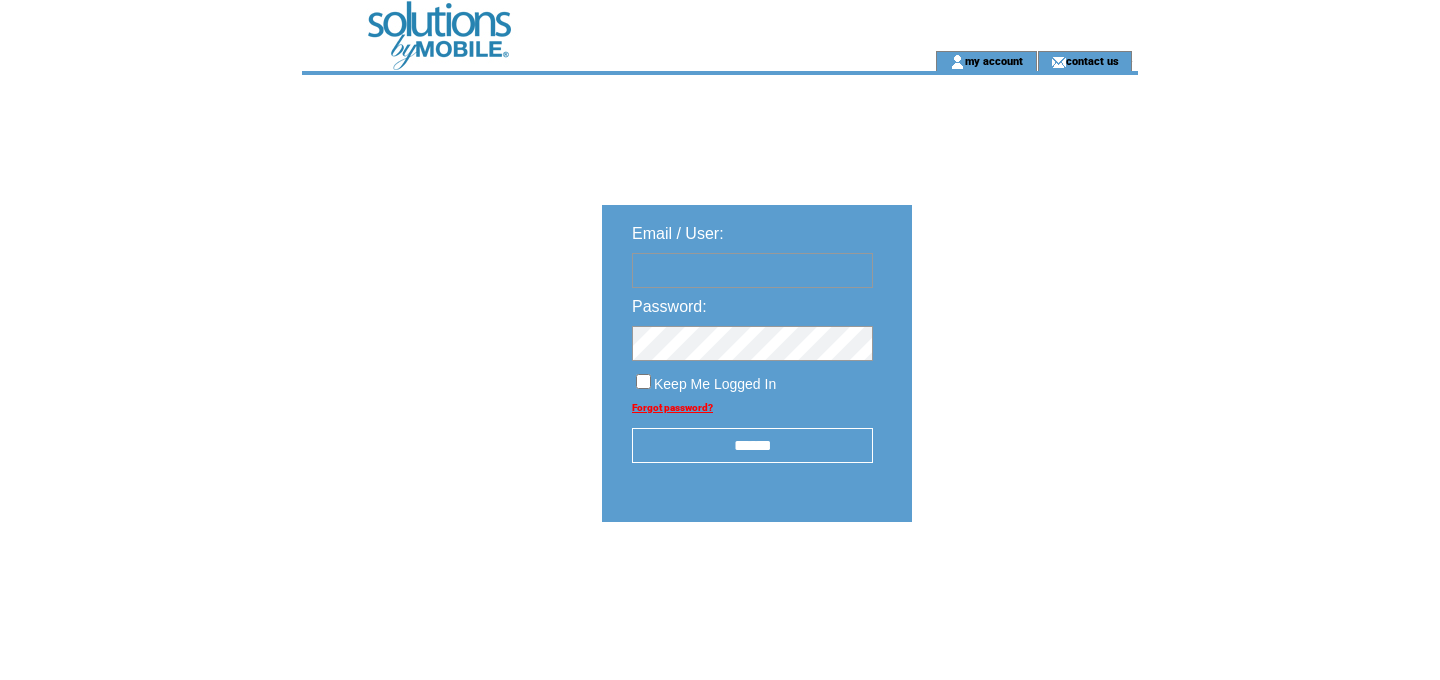 scroll, scrollTop: 0, scrollLeft: 0, axis: both 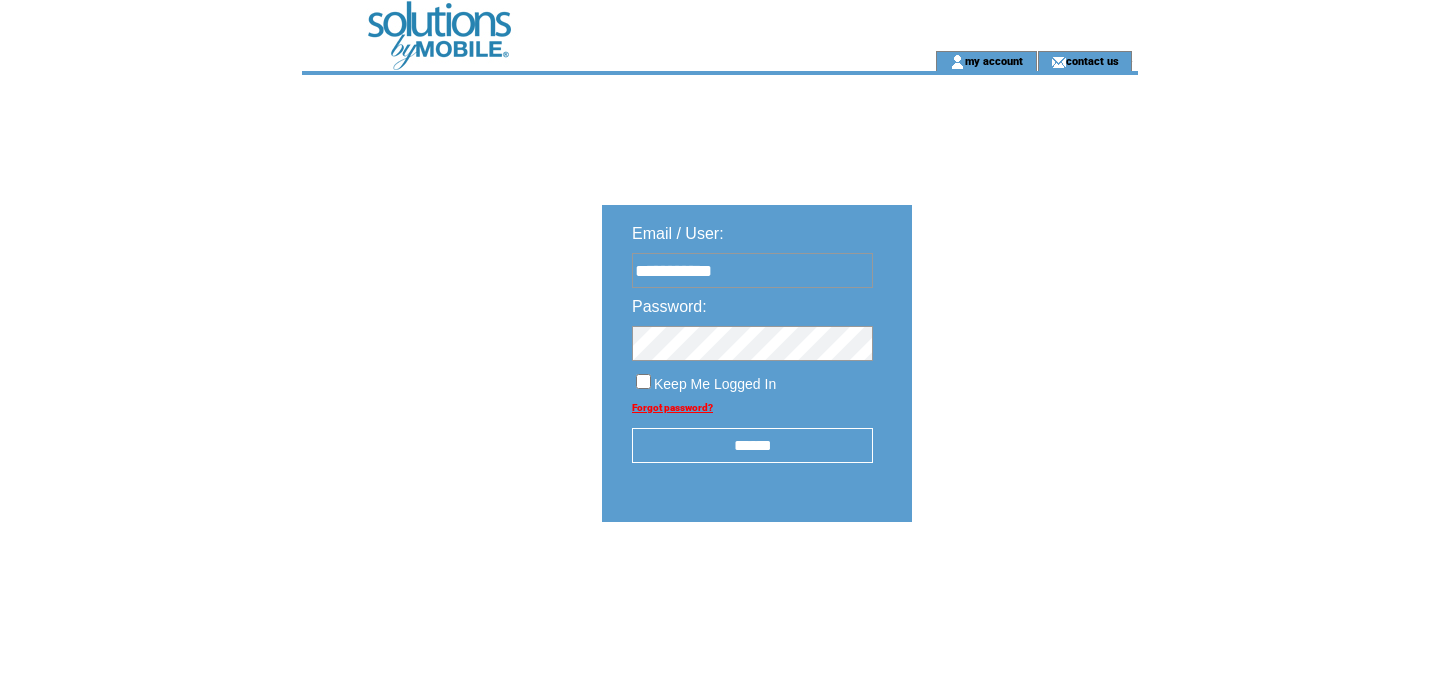 click on "******" at bounding box center (752, 445) 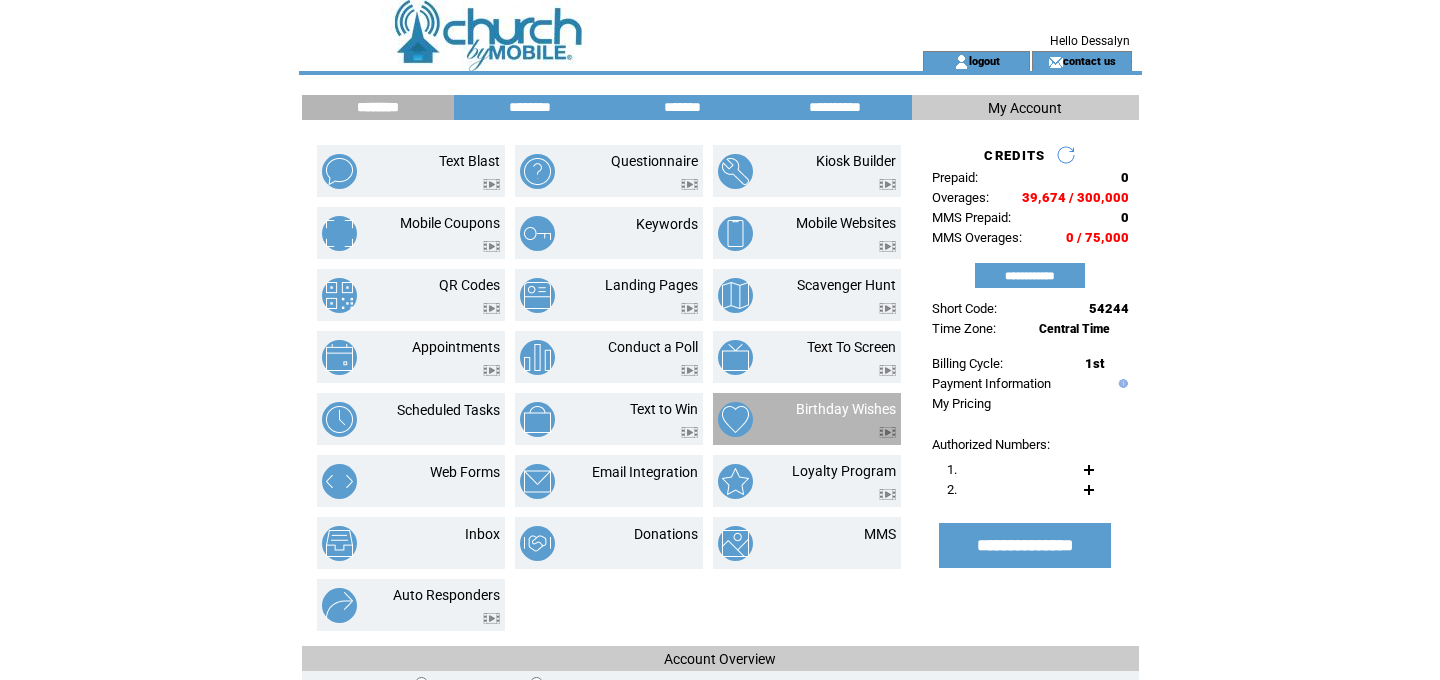 scroll, scrollTop: 0, scrollLeft: 0, axis: both 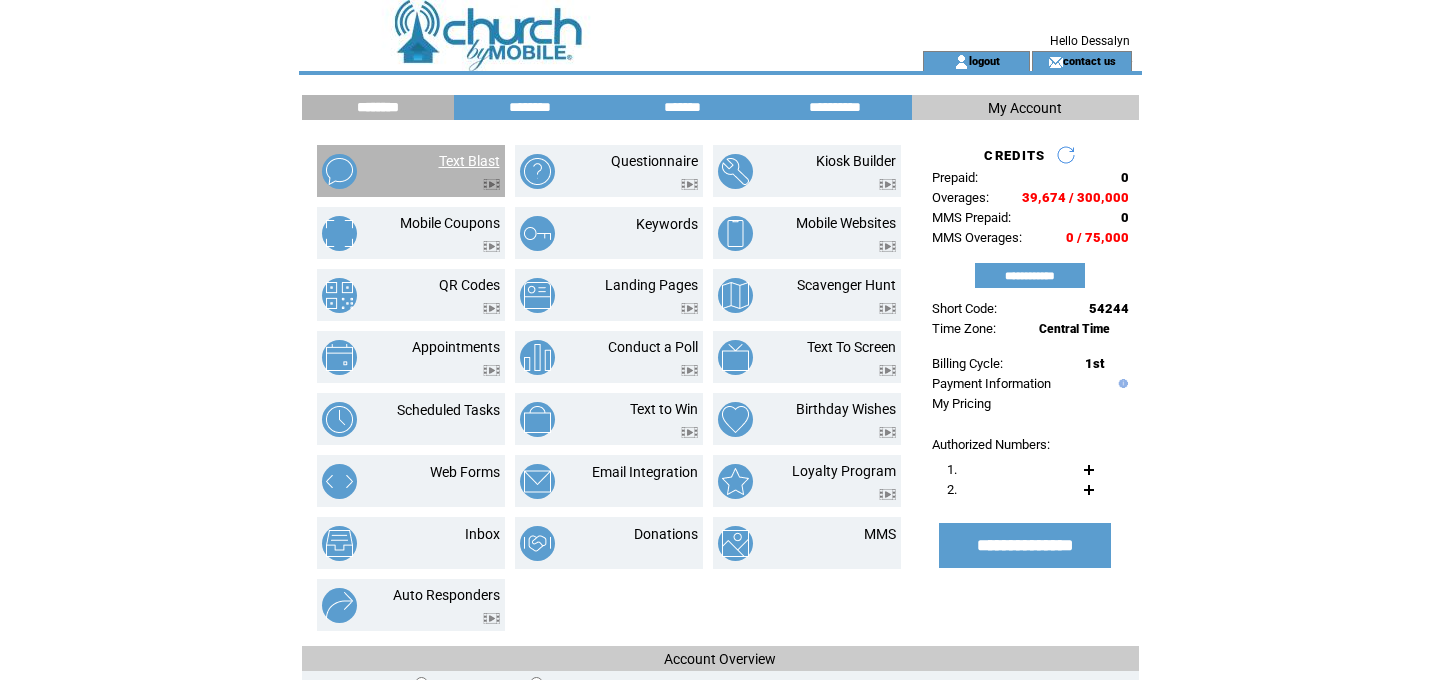 click on "Text Blast" at bounding box center (469, 161) 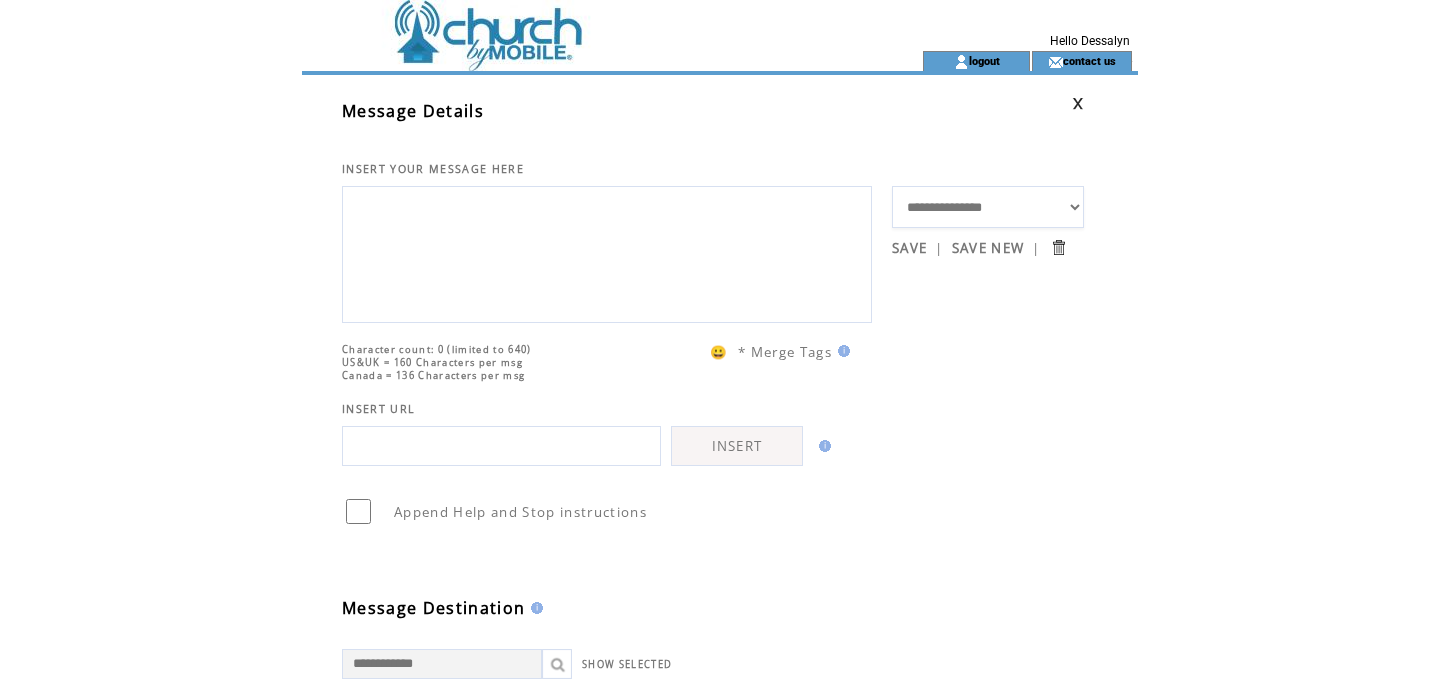 scroll, scrollTop: 1, scrollLeft: 0, axis: vertical 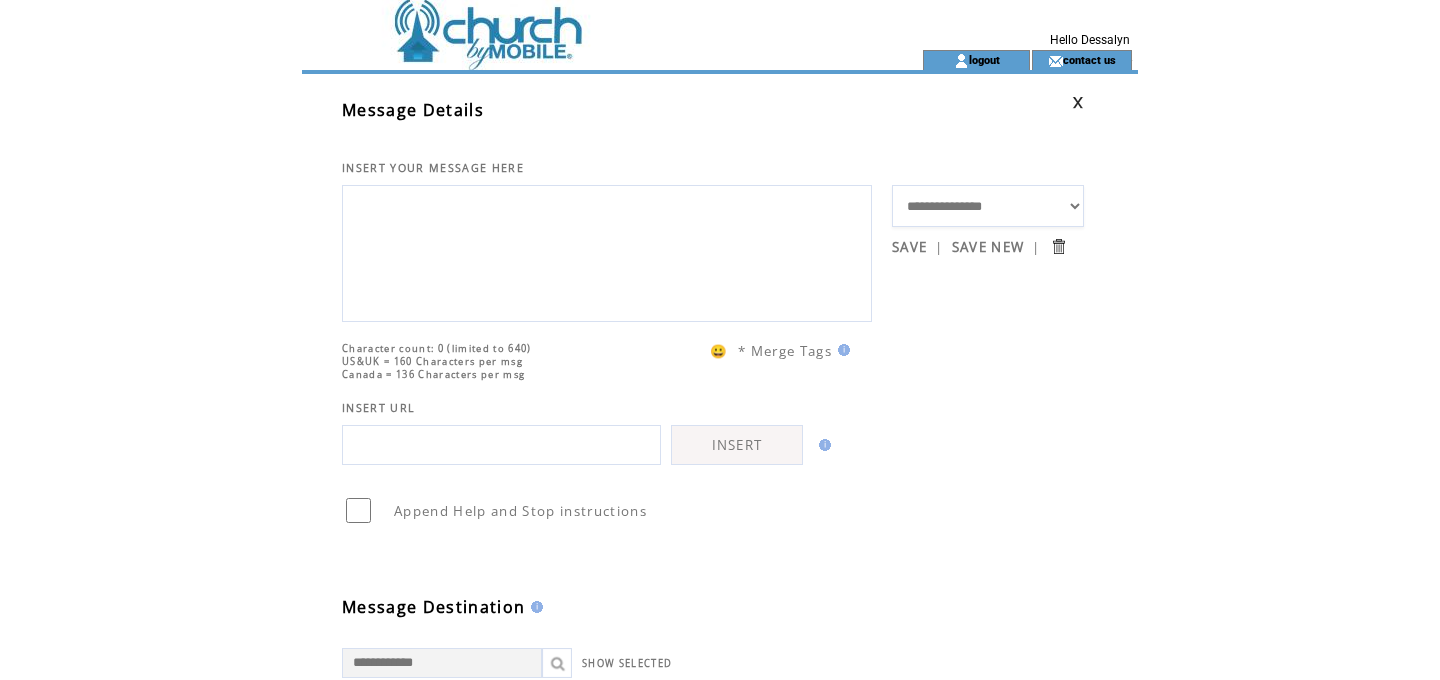 click at bounding box center [607, 251] 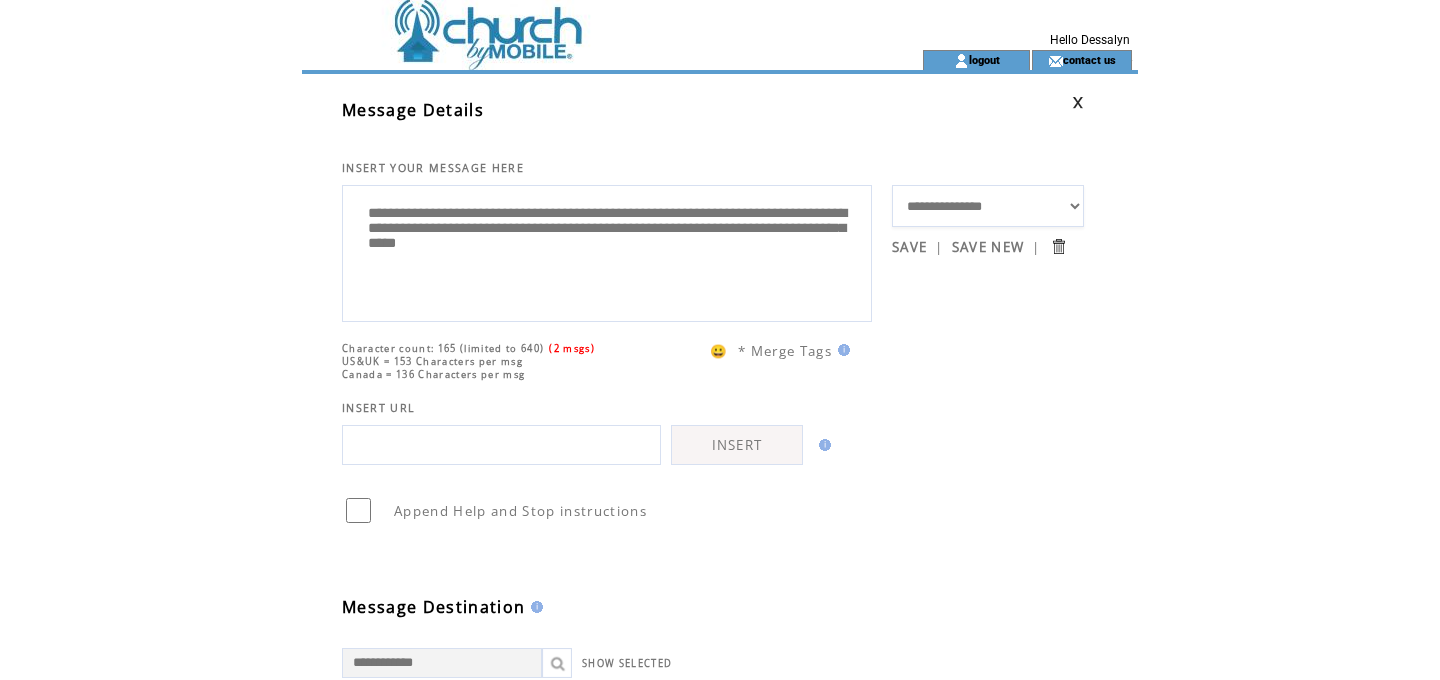 drag, startPoint x: 839, startPoint y: 264, endPoint x: 346, endPoint y: 216, distance: 495.3312 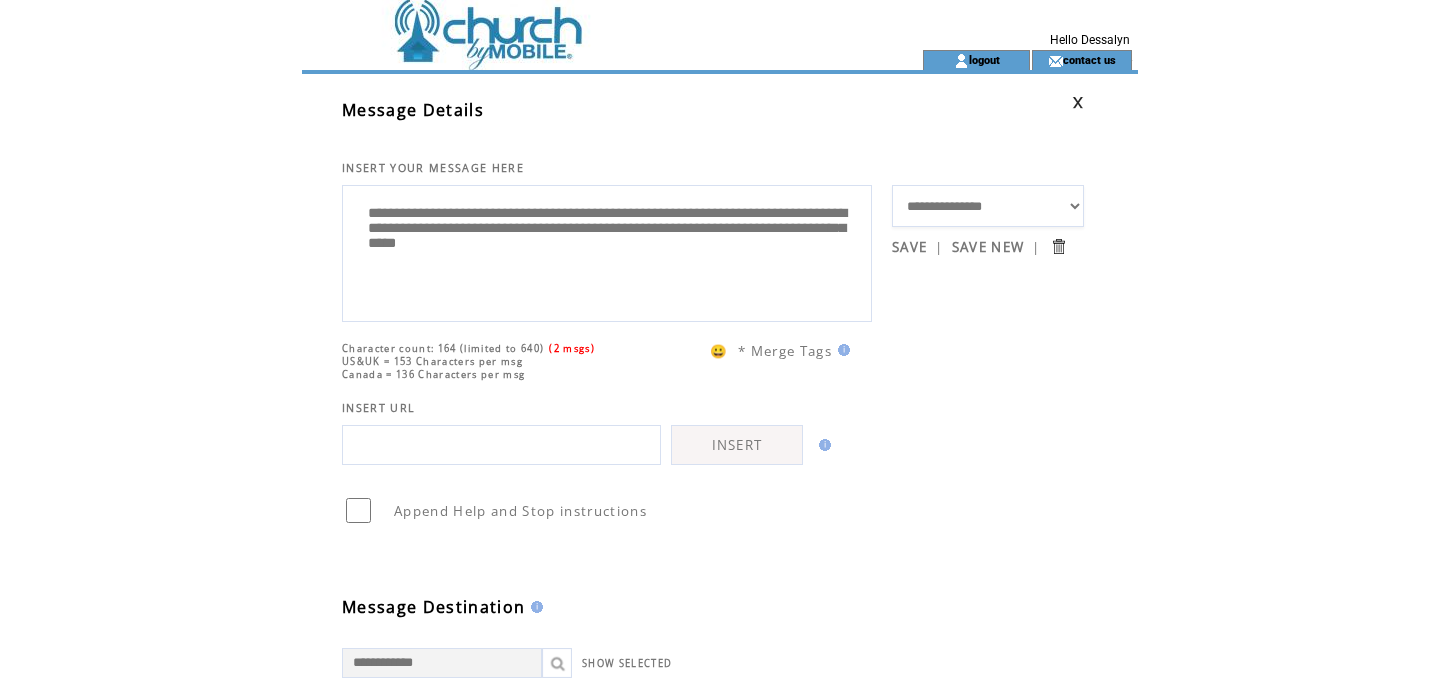drag, startPoint x: 637, startPoint y: 214, endPoint x: 637, endPoint y: 255, distance: 41 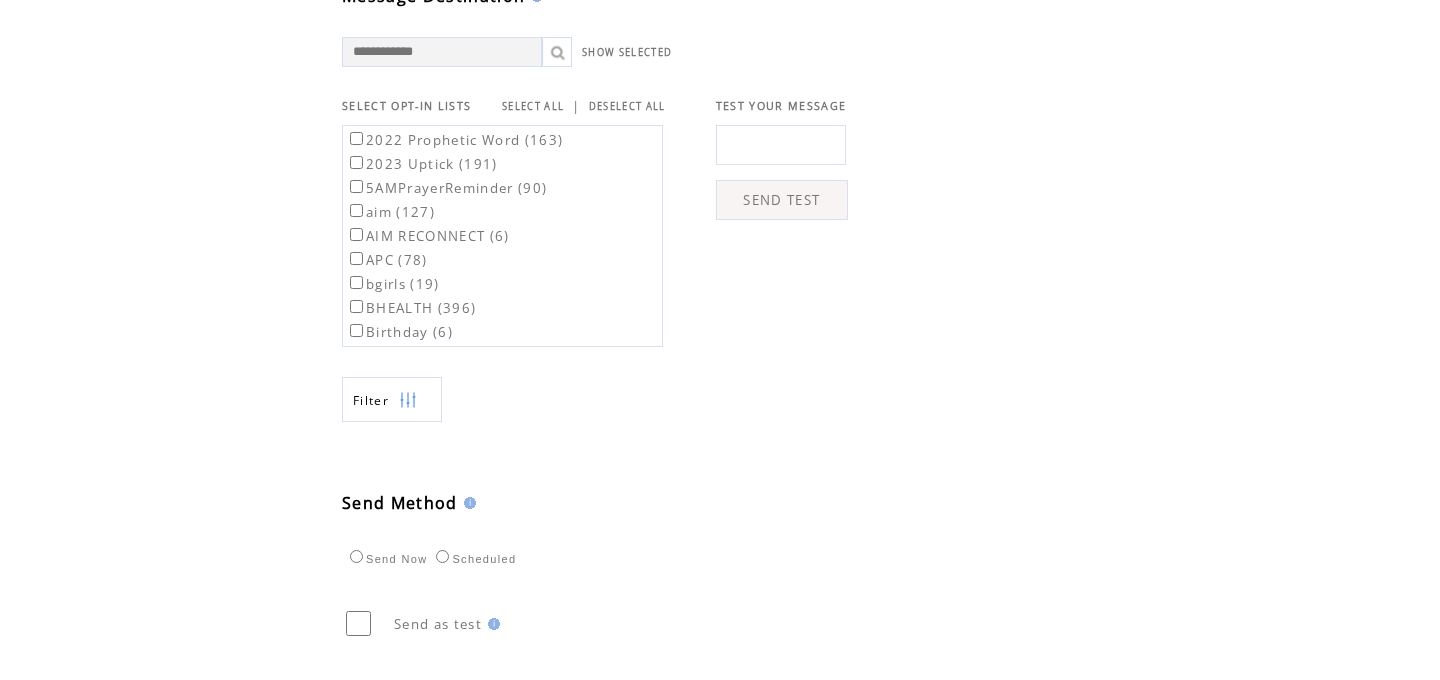scroll, scrollTop: 582, scrollLeft: 0, axis: vertical 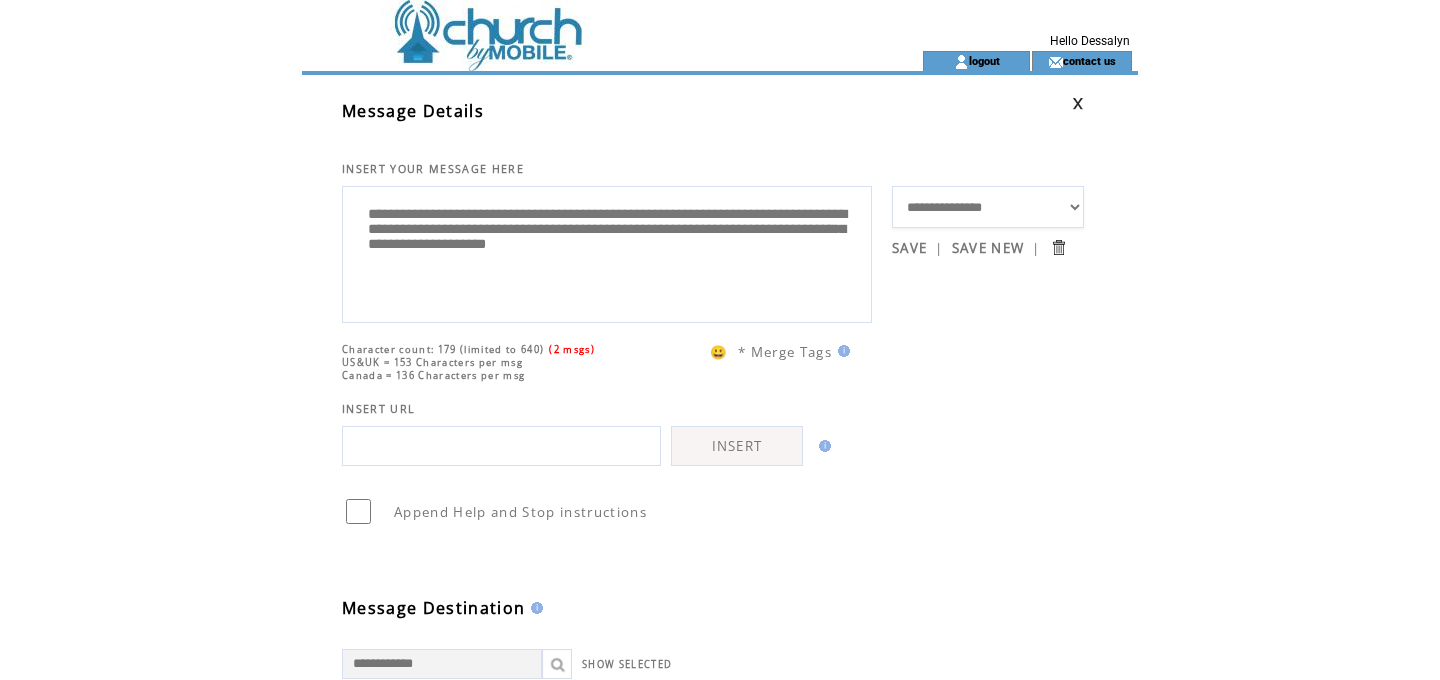 drag, startPoint x: 781, startPoint y: 230, endPoint x: 781, endPoint y: 260, distance: 30 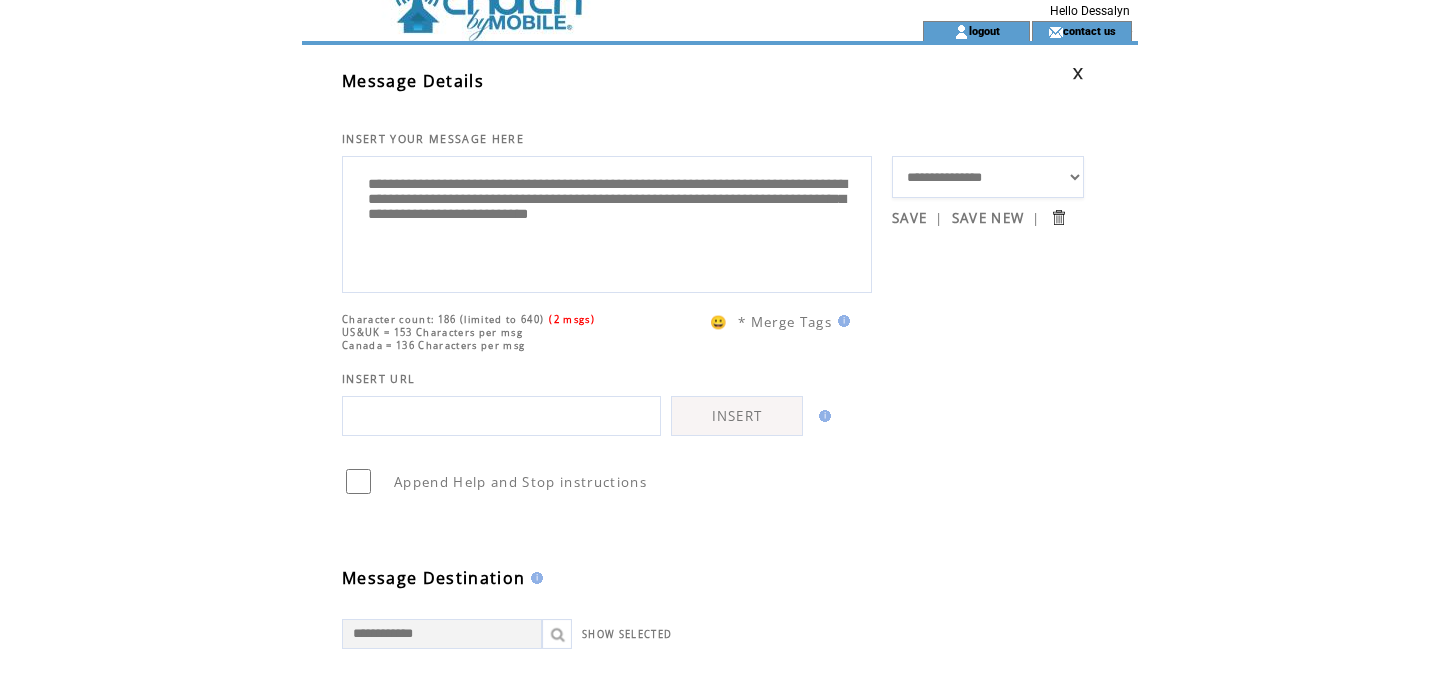 scroll, scrollTop: 0, scrollLeft: 0, axis: both 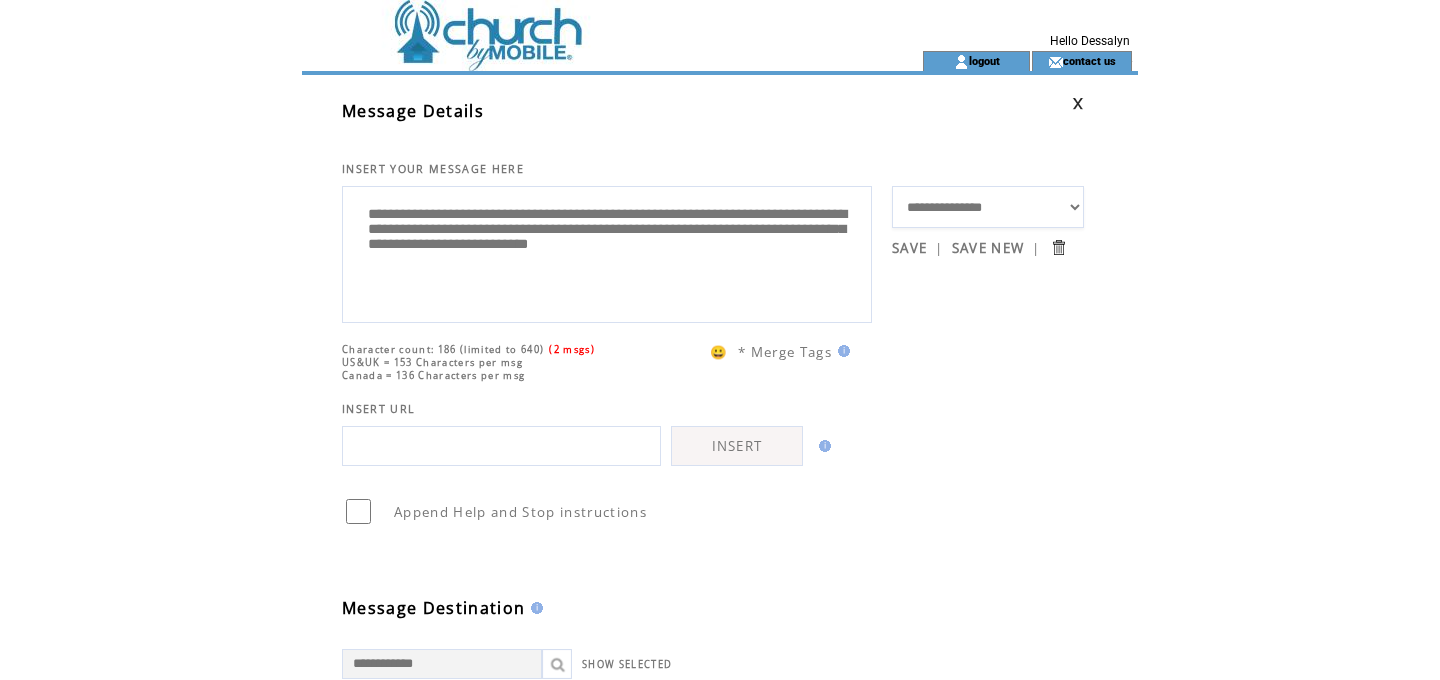 type on "**********" 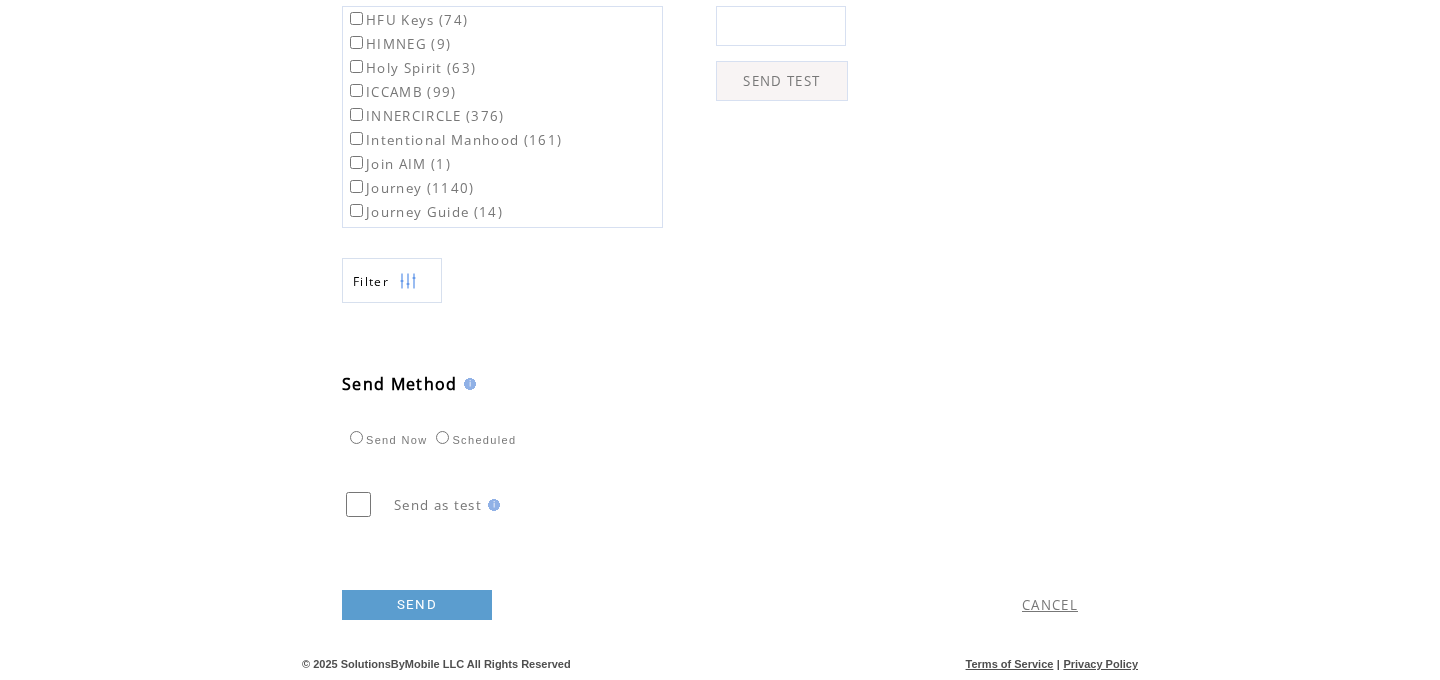 scroll, scrollTop: 761, scrollLeft: 0, axis: vertical 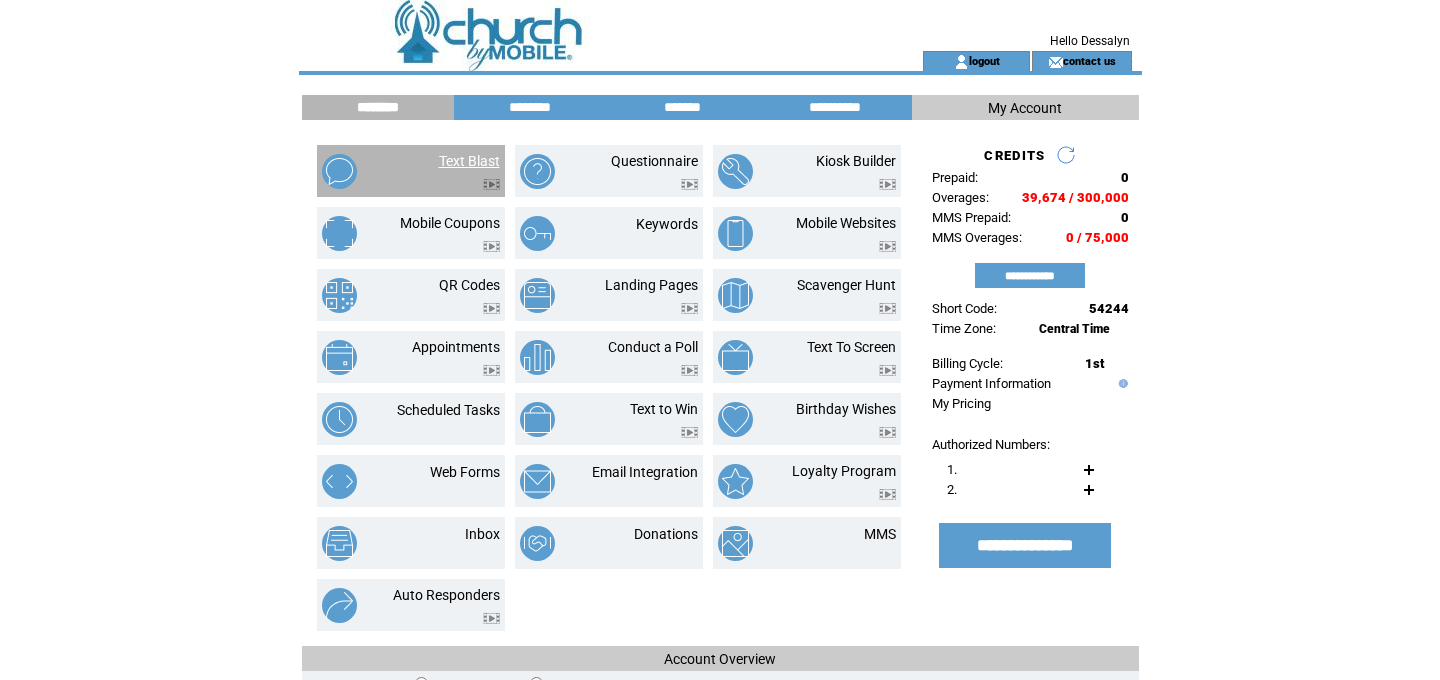 click on "Text Blast" at bounding box center (469, 161) 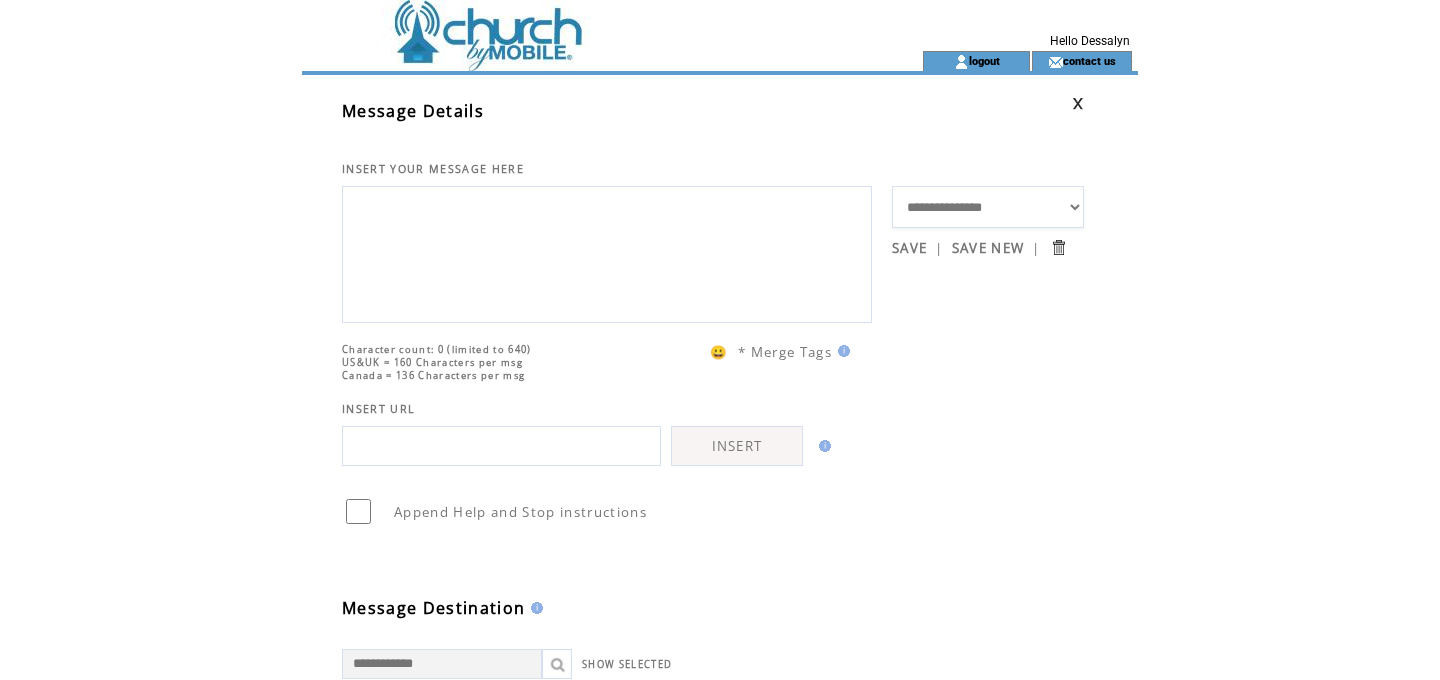 scroll, scrollTop: 0, scrollLeft: 0, axis: both 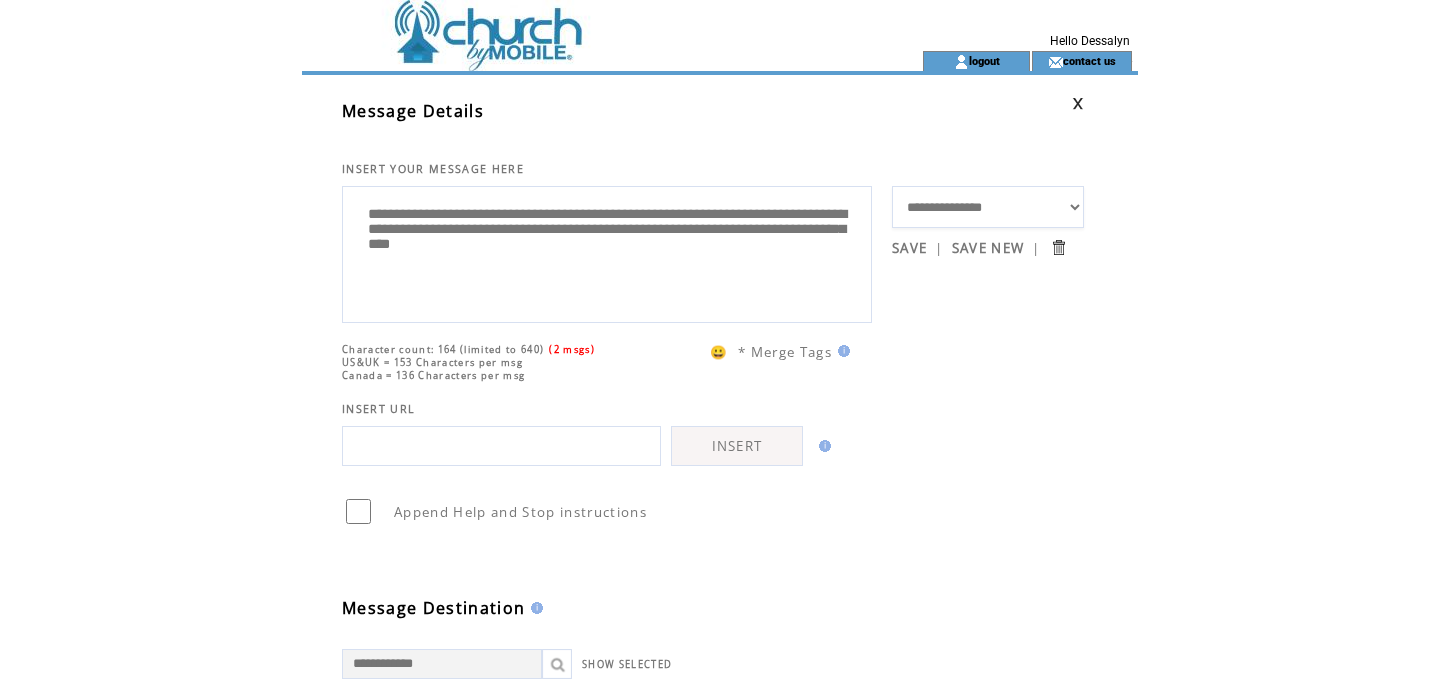 drag, startPoint x: 656, startPoint y: 234, endPoint x: 656, endPoint y: 255, distance: 21 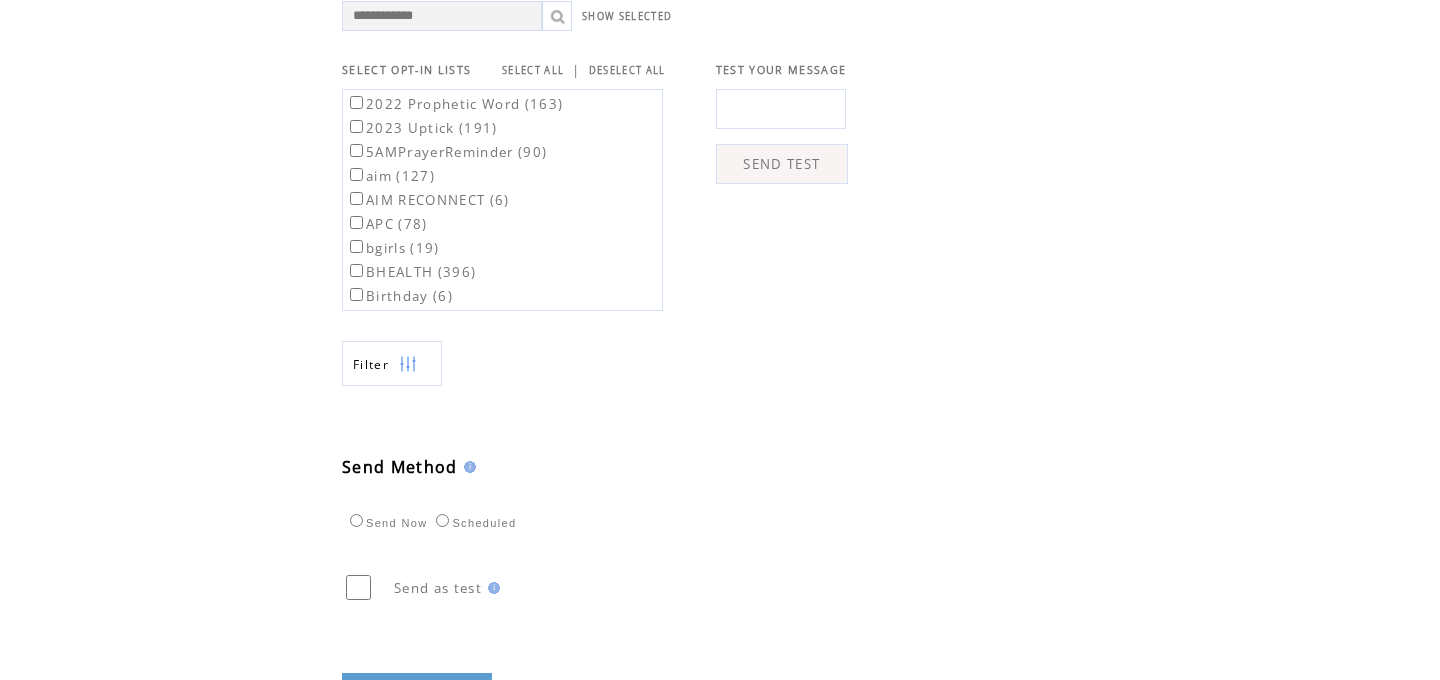 scroll, scrollTop: 643, scrollLeft: 0, axis: vertical 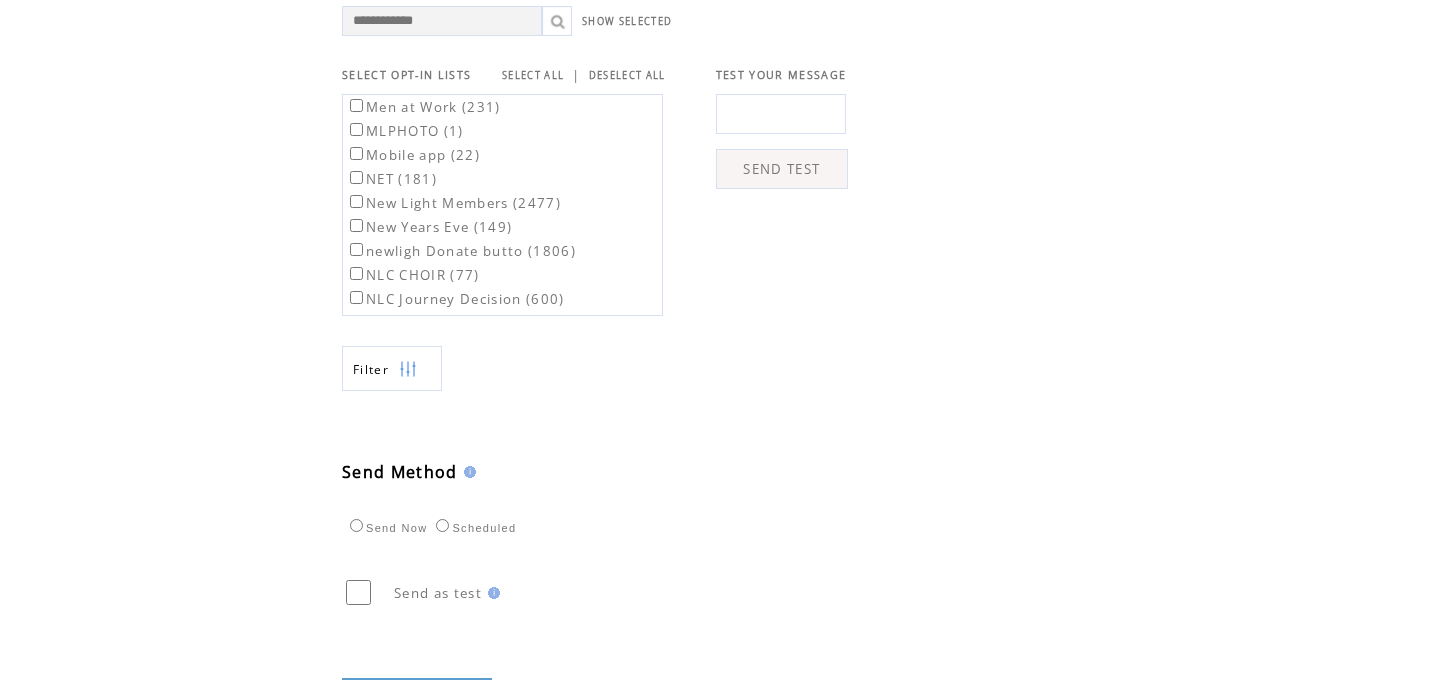 type on "**********" 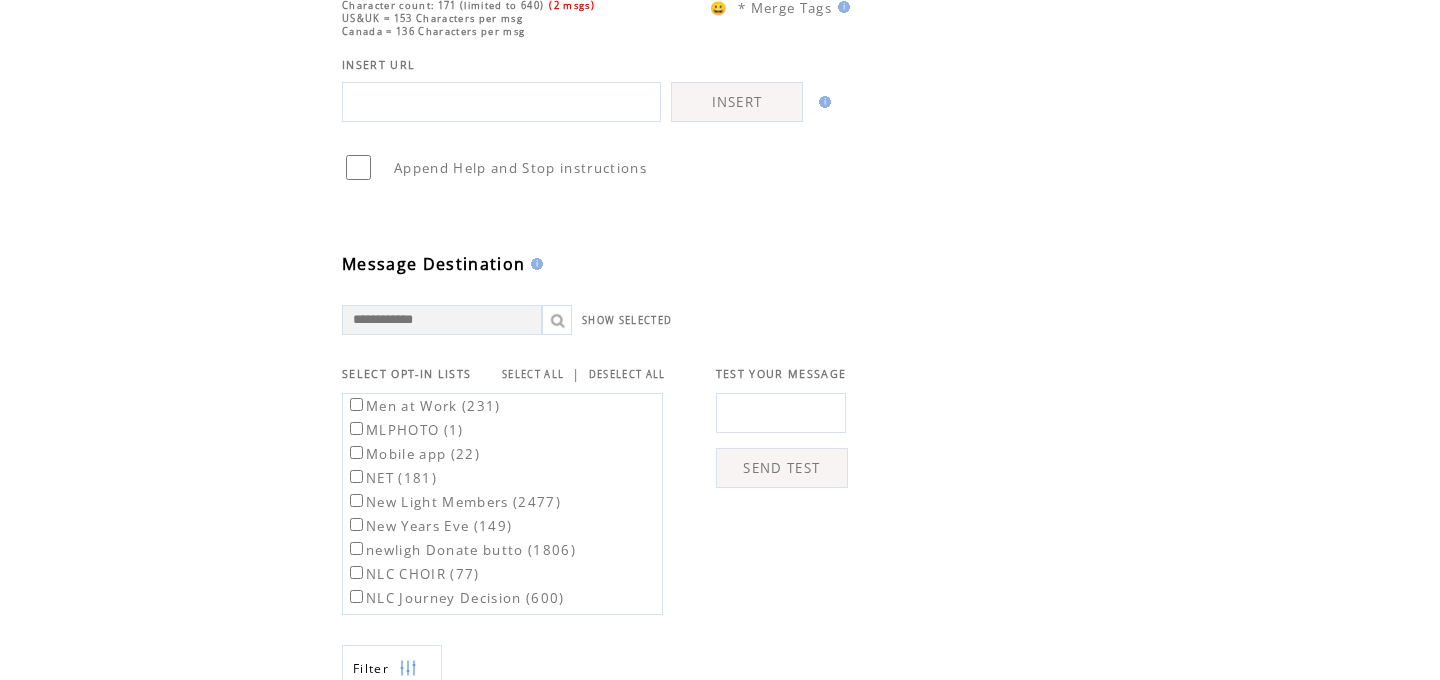 scroll, scrollTop: 761, scrollLeft: 0, axis: vertical 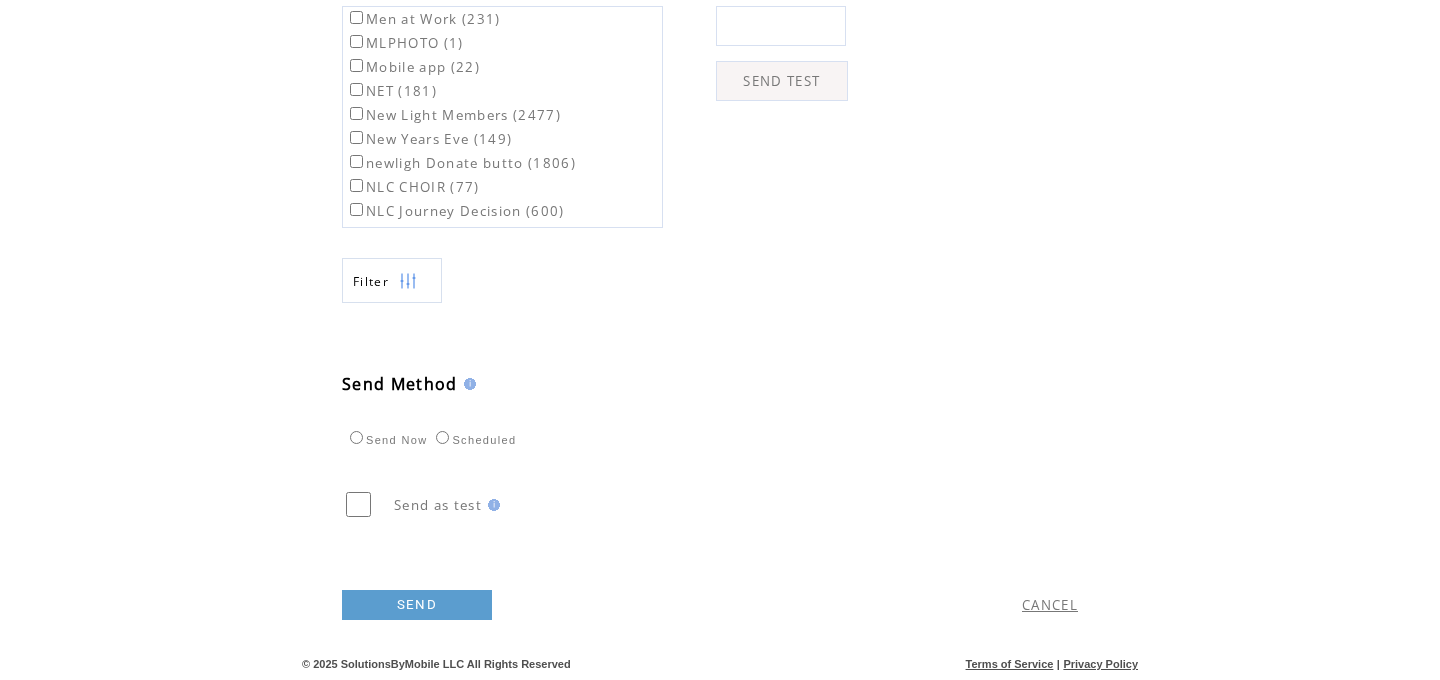 click on "SEND" at bounding box center [417, 605] 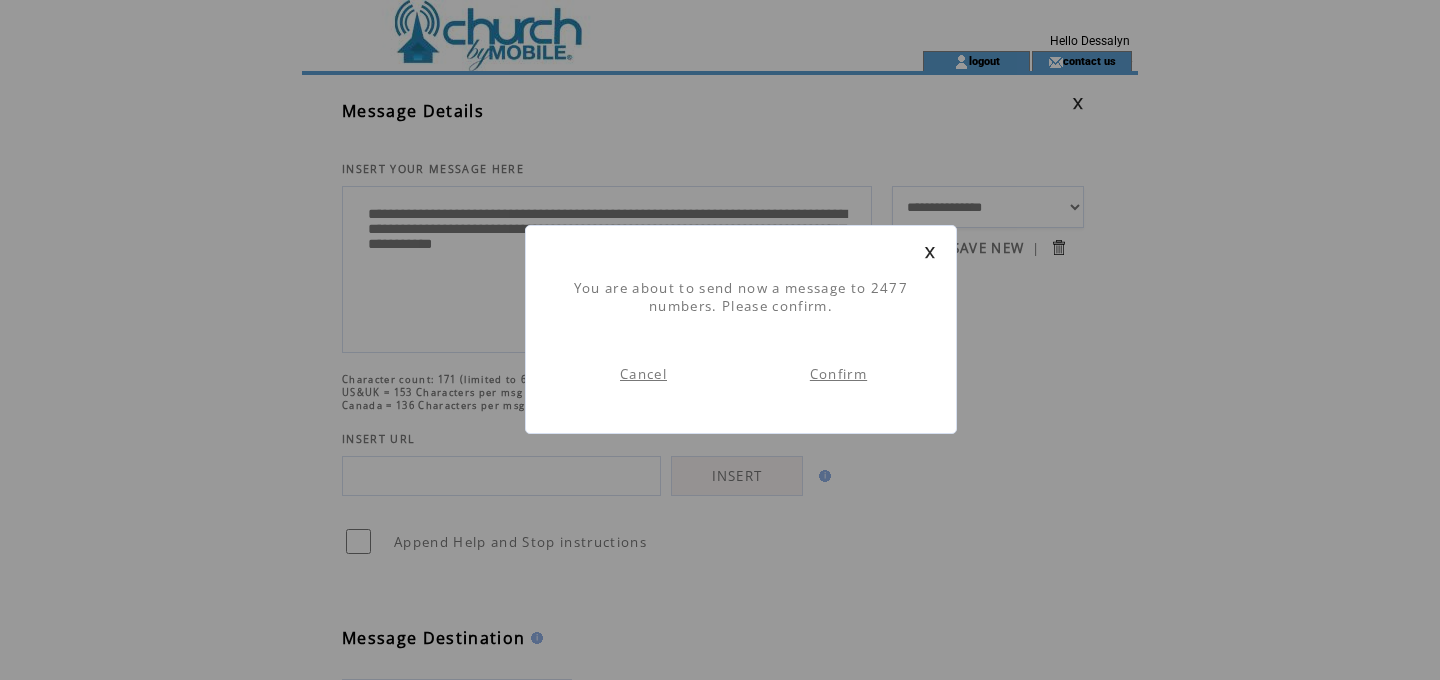 scroll, scrollTop: 1, scrollLeft: 0, axis: vertical 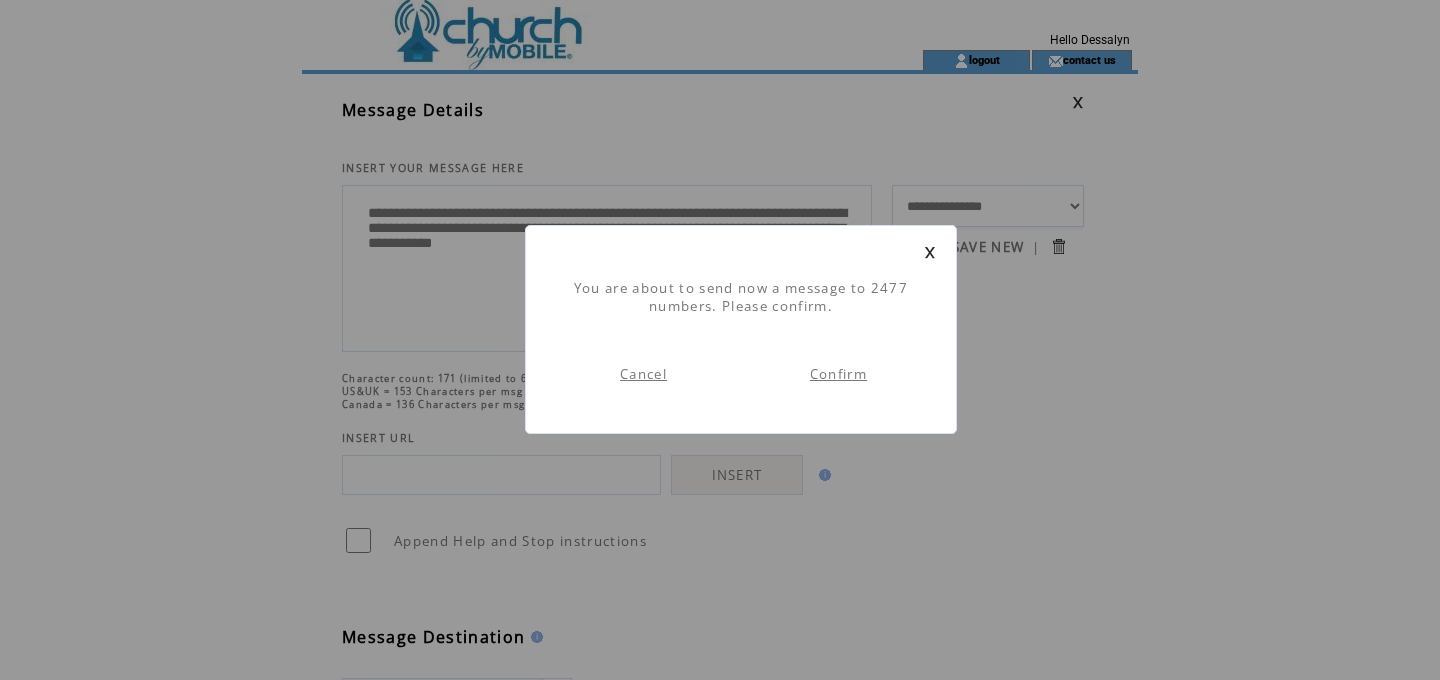 click on "Confirm" at bounding box center [838, 374] 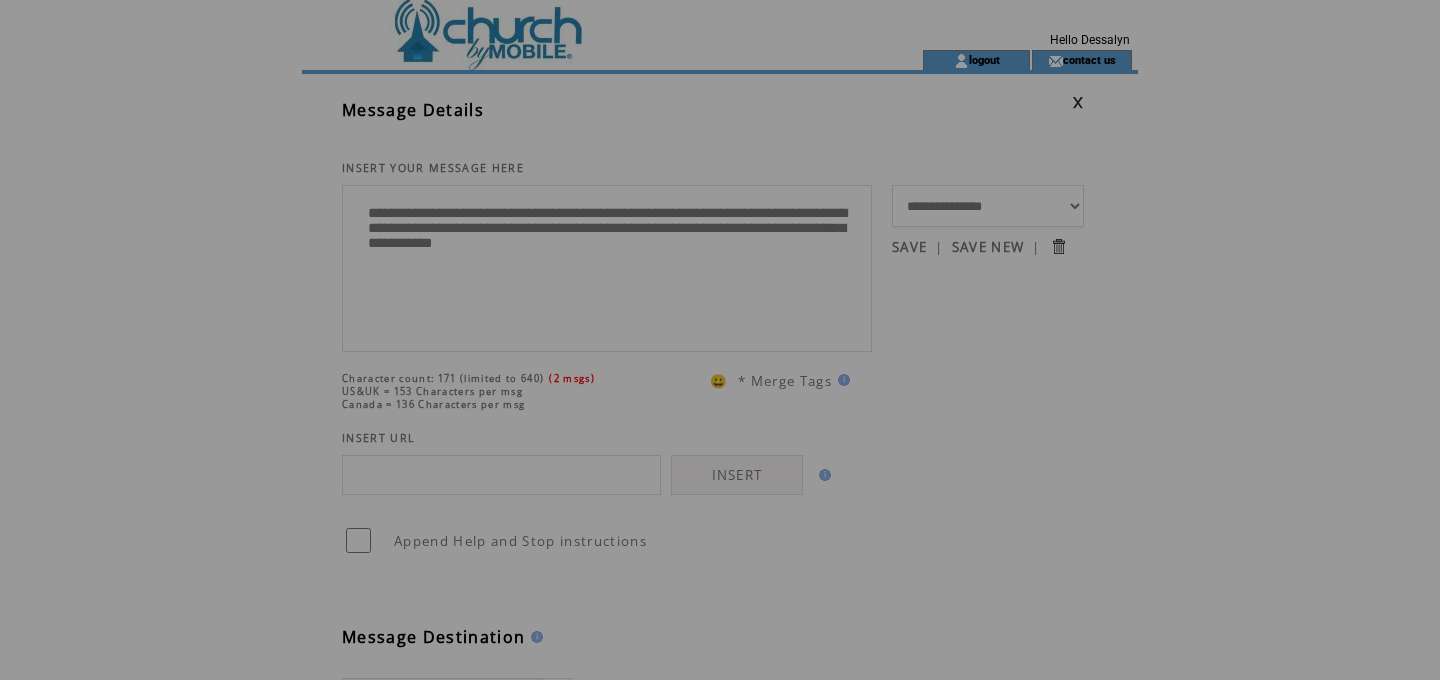 scroll, scrollTop: 0, scrollLeft: 0, axis: both 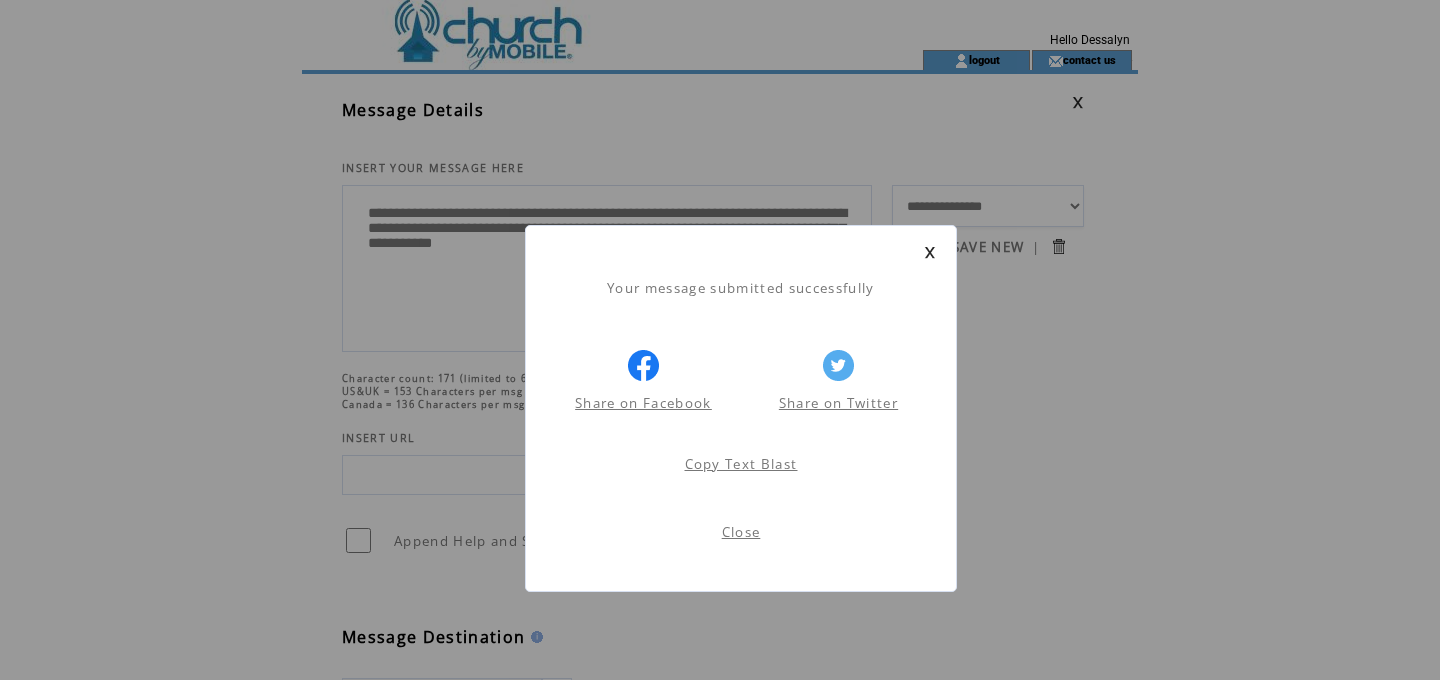 click on "Close" at bounding box center (741, 532) 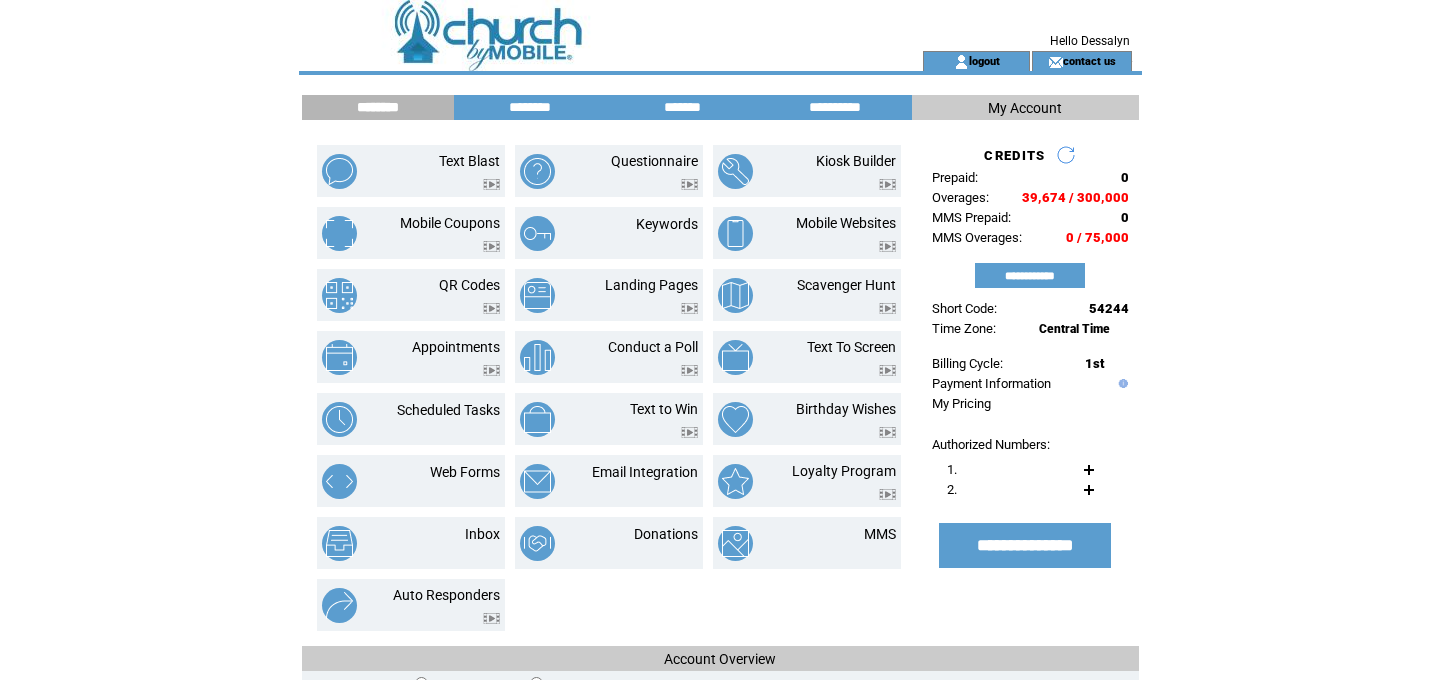 scroll, scrollTop: 0, scrollLeft: 0, axis: both 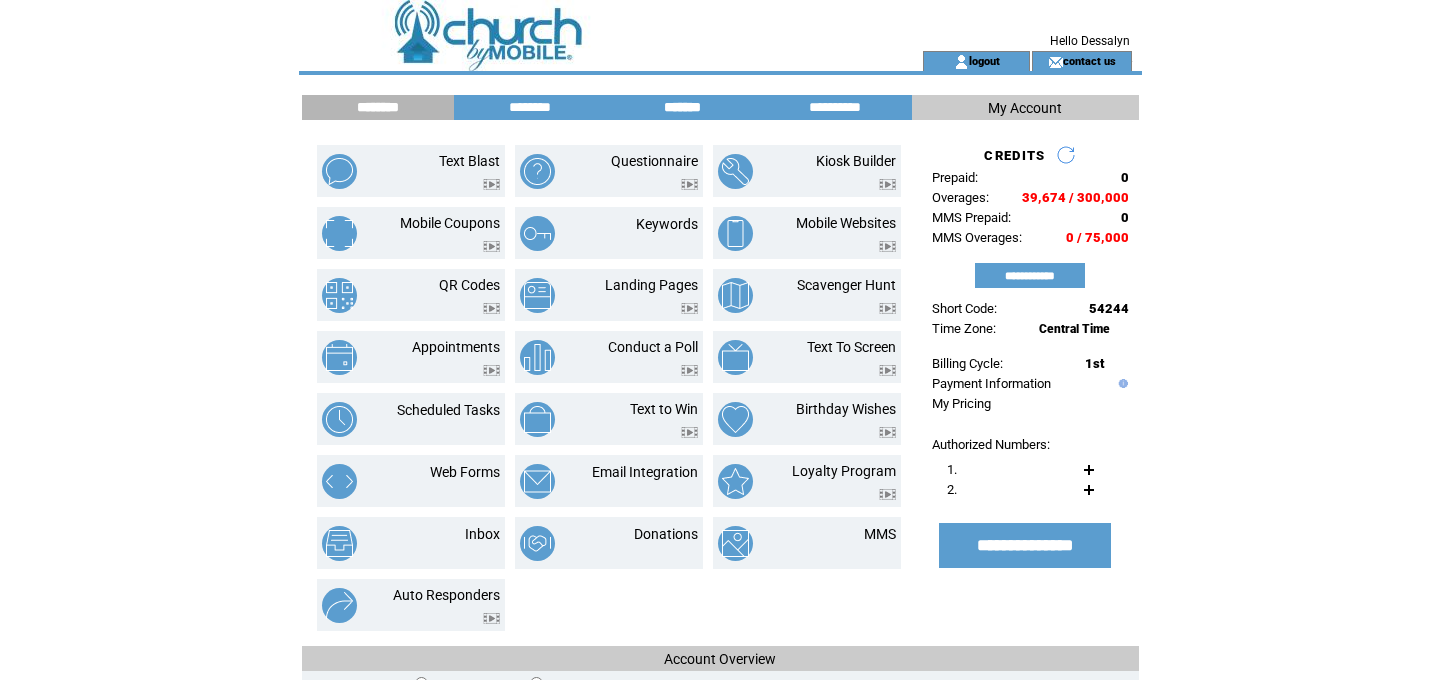 click on "*******" at bounding box center [683, 107] 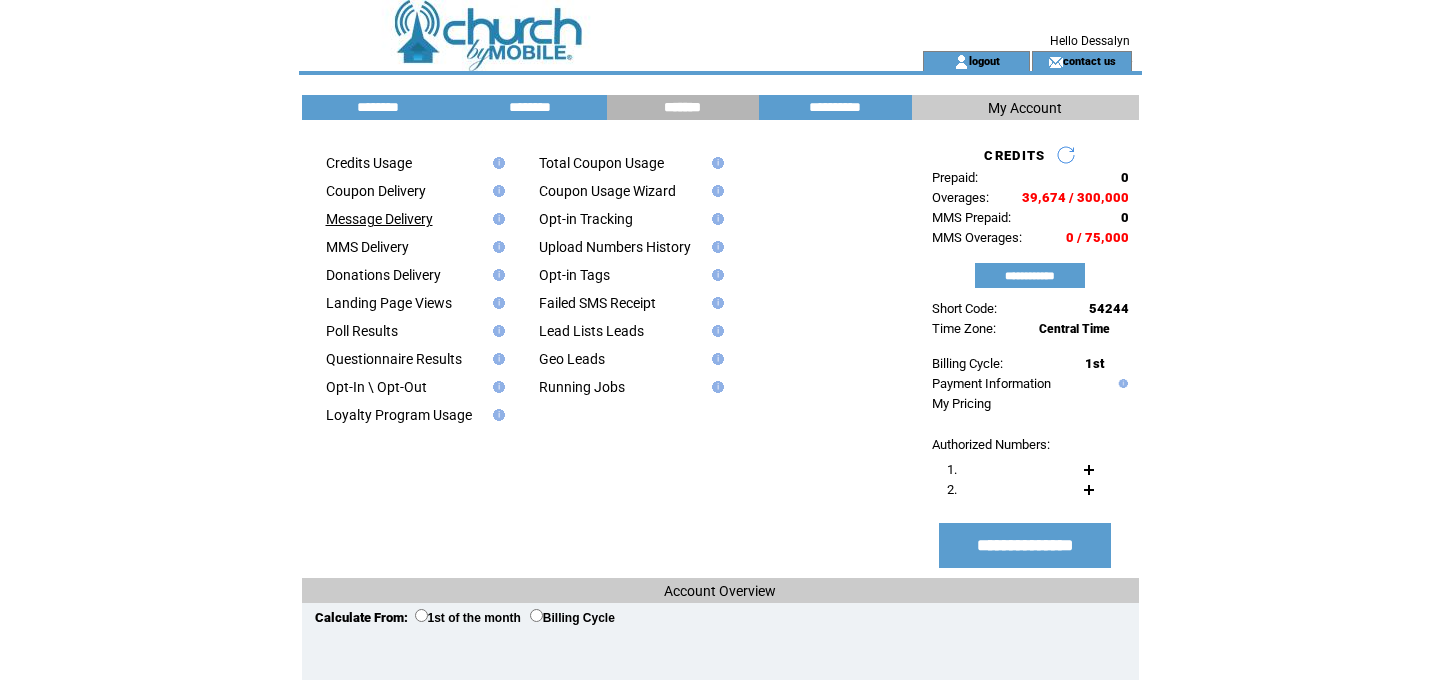 click on "Message Delivery" at bounding box center (379, 219) 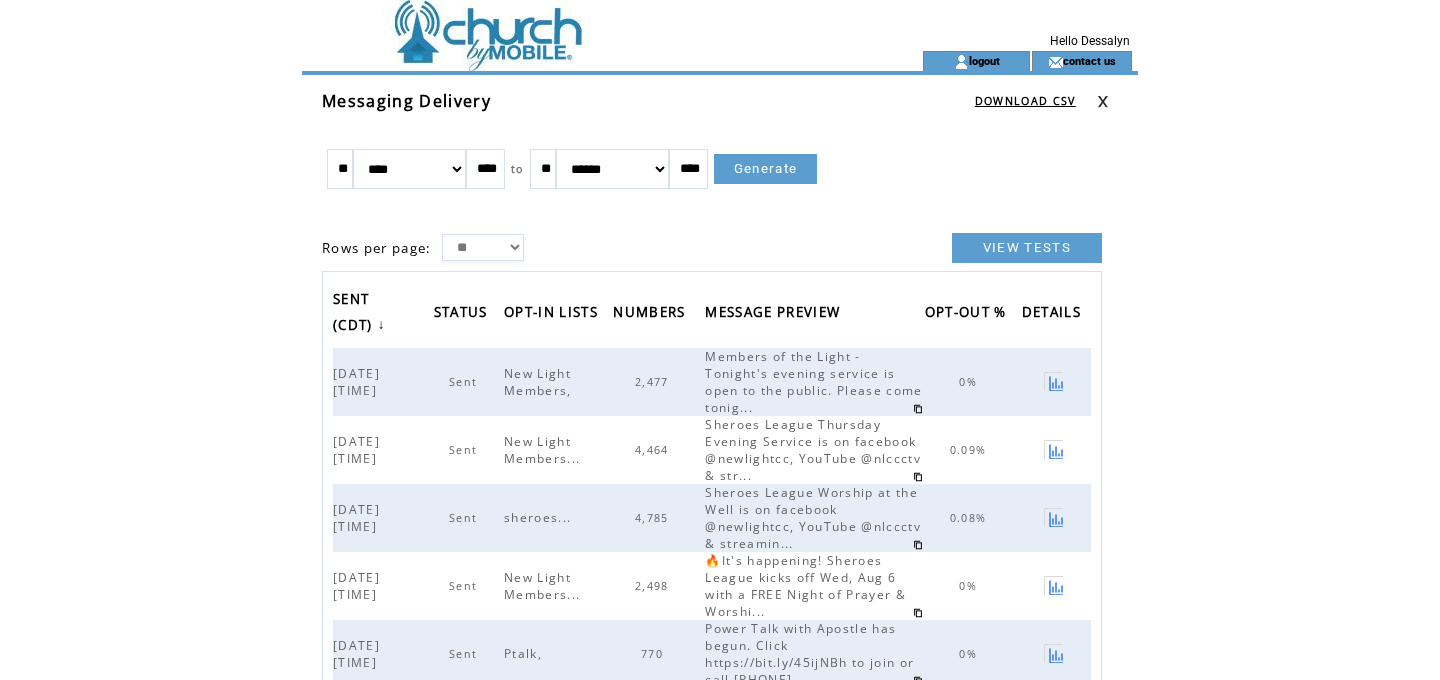 scroll, scrollTop: 0, scrollLeft: 0, axis: both 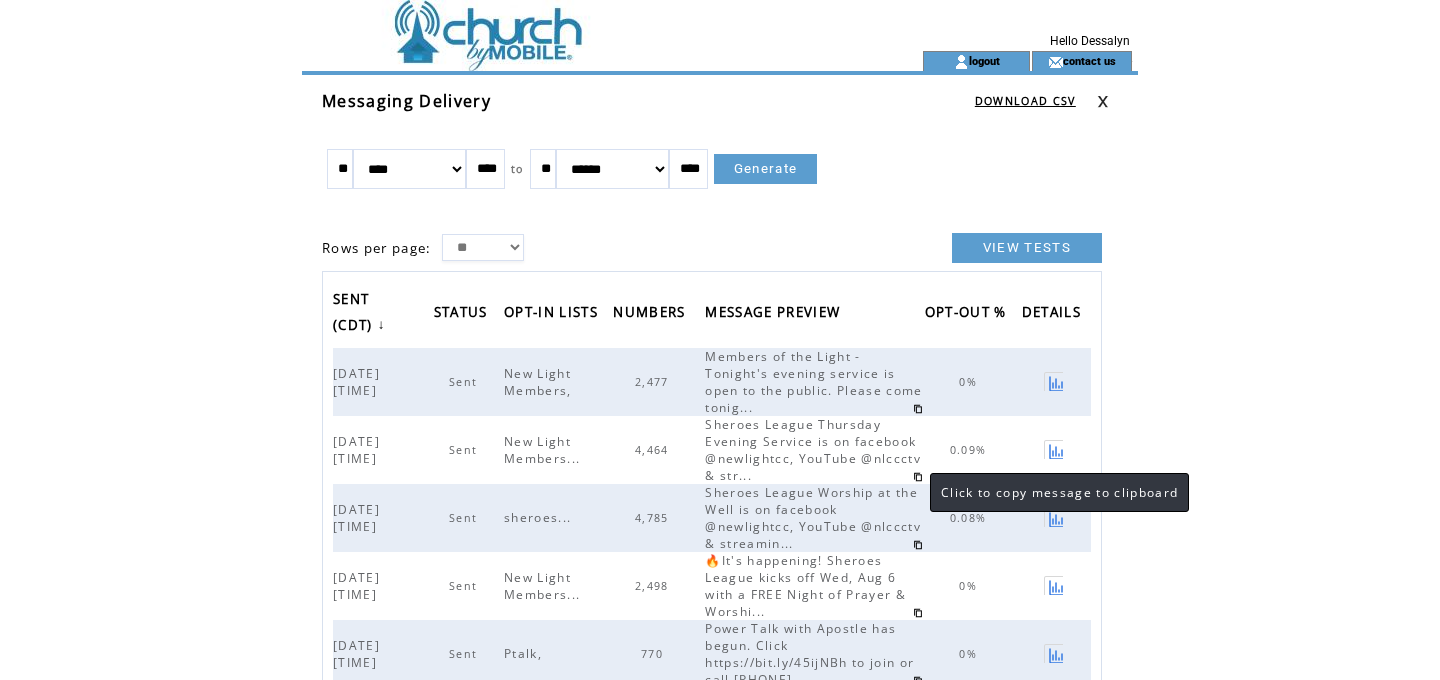 click at bounding box center (918, 477) 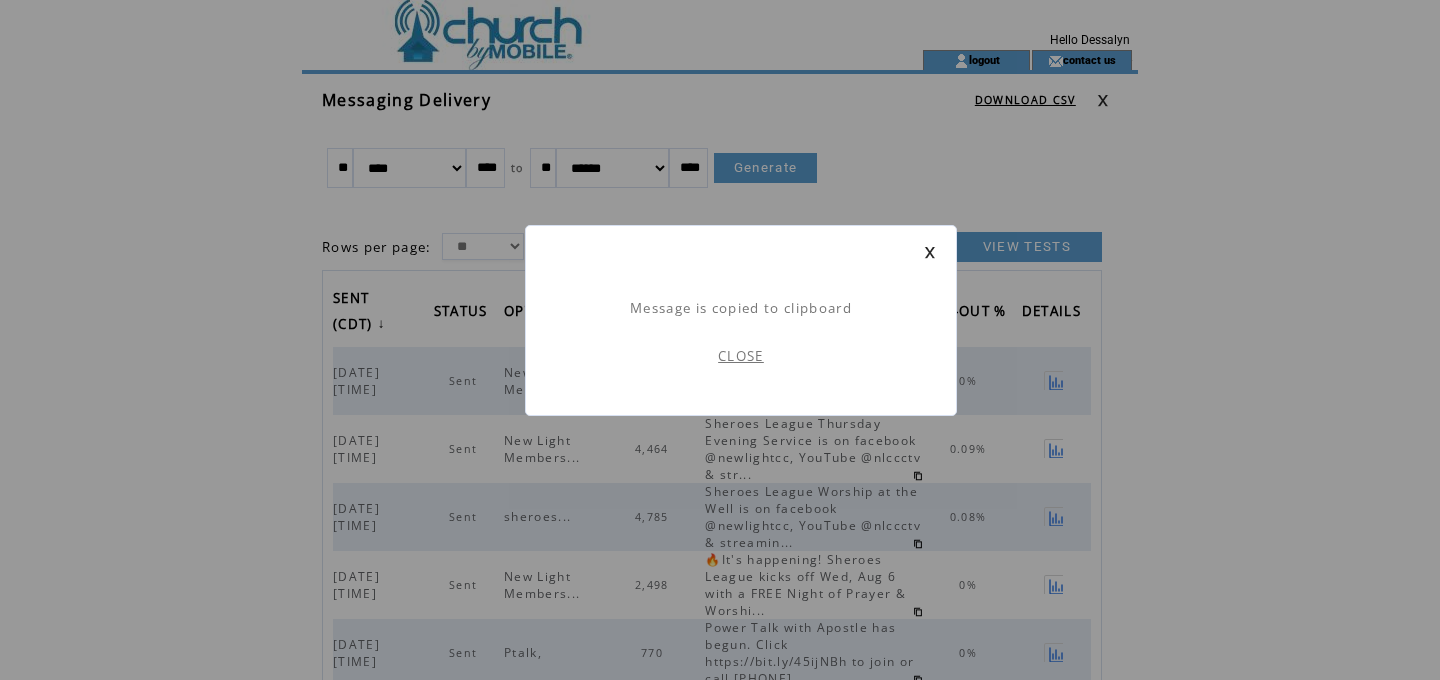 click on "CLOSE" at bounding box center [741, 356] 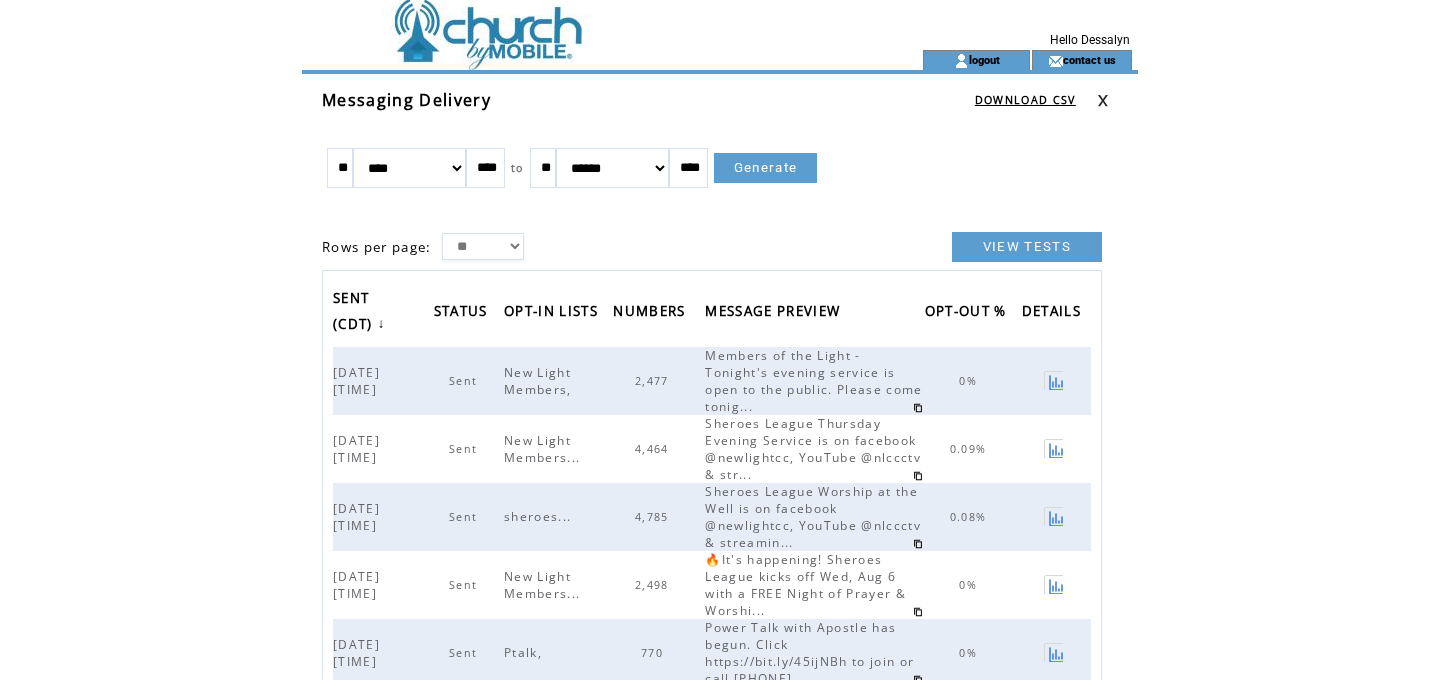 scroll, scrollTop: 0, scrollLeft: 0, axis: both 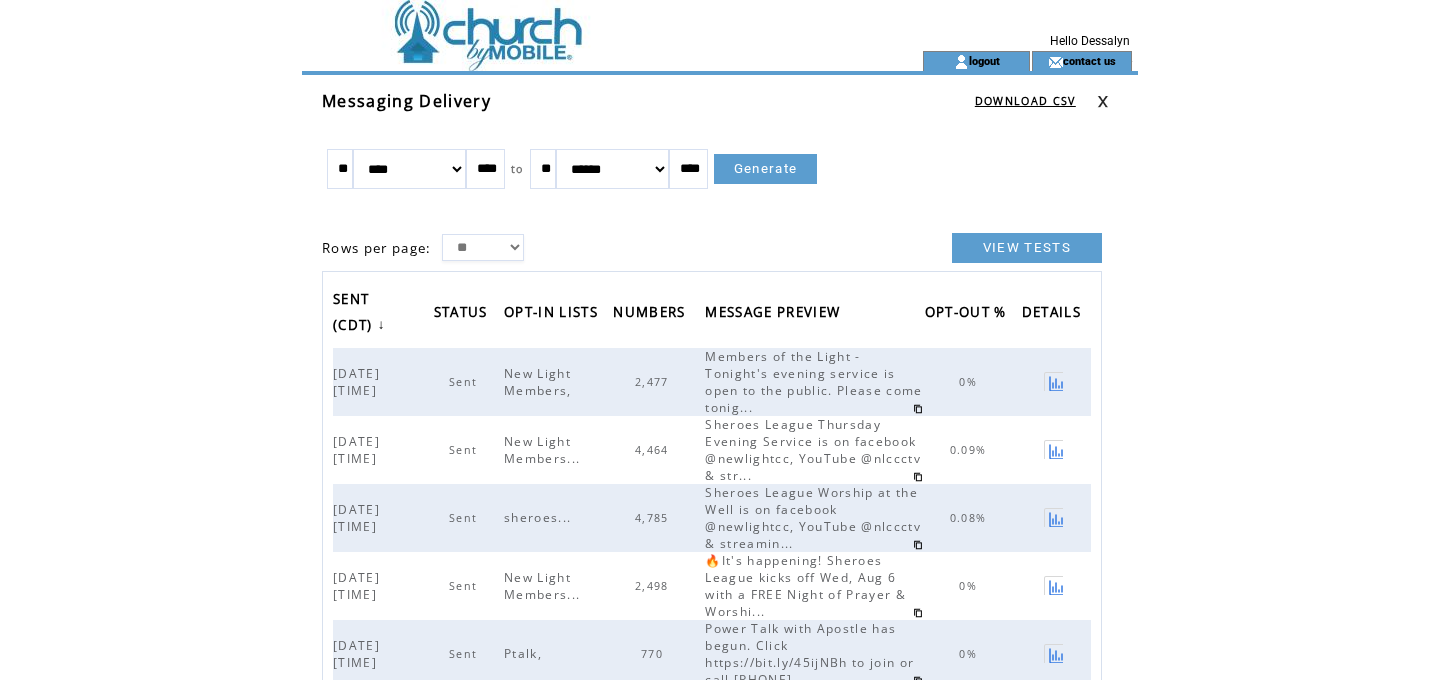 click at bounding box center [576, 25] 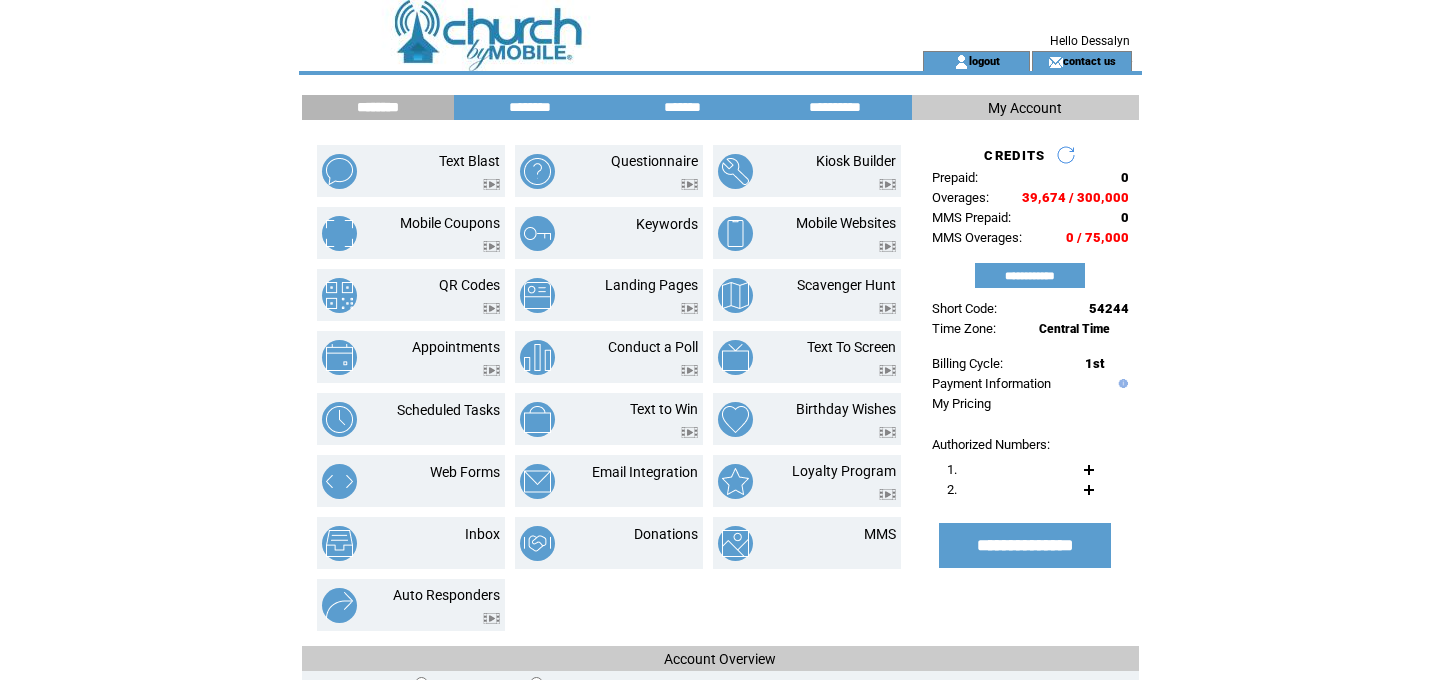 scroll, scrollTop: 0, scrollLeft: 0, axis: both 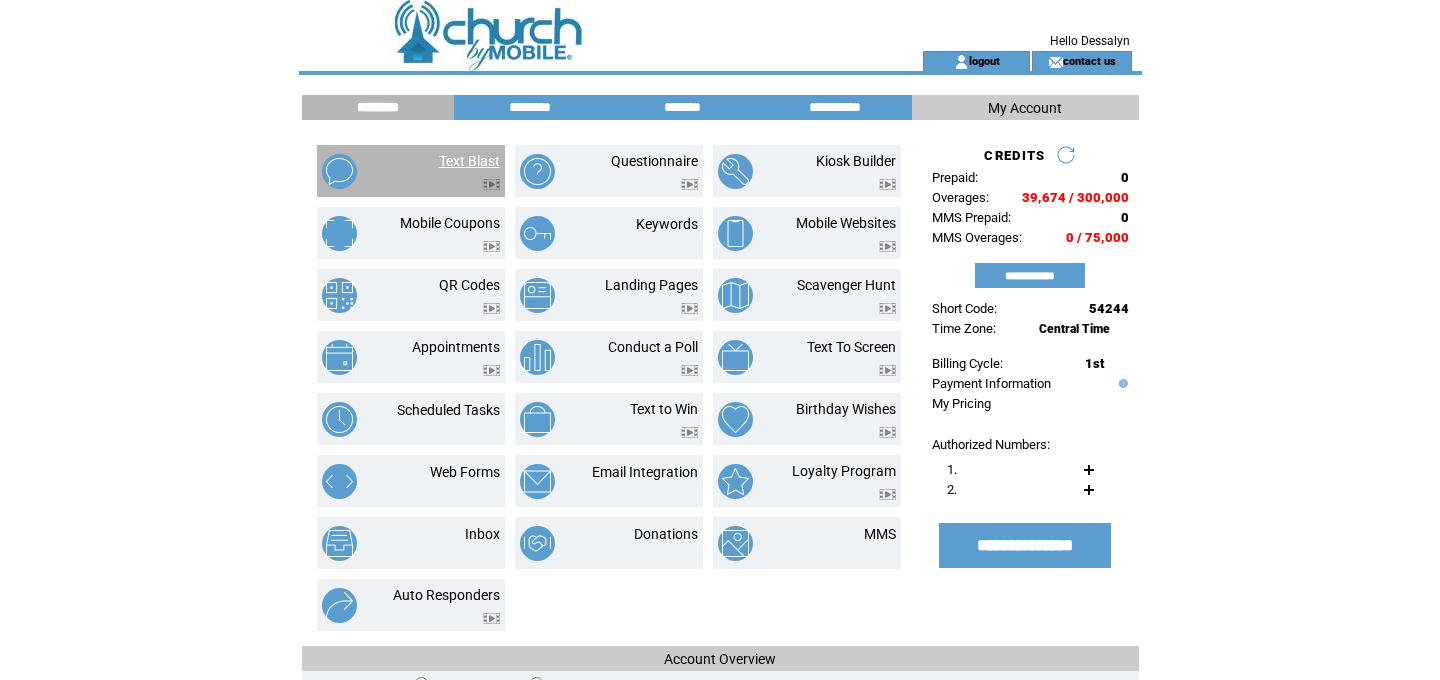 click on "Text Blast" at bounding box center [469, 161] 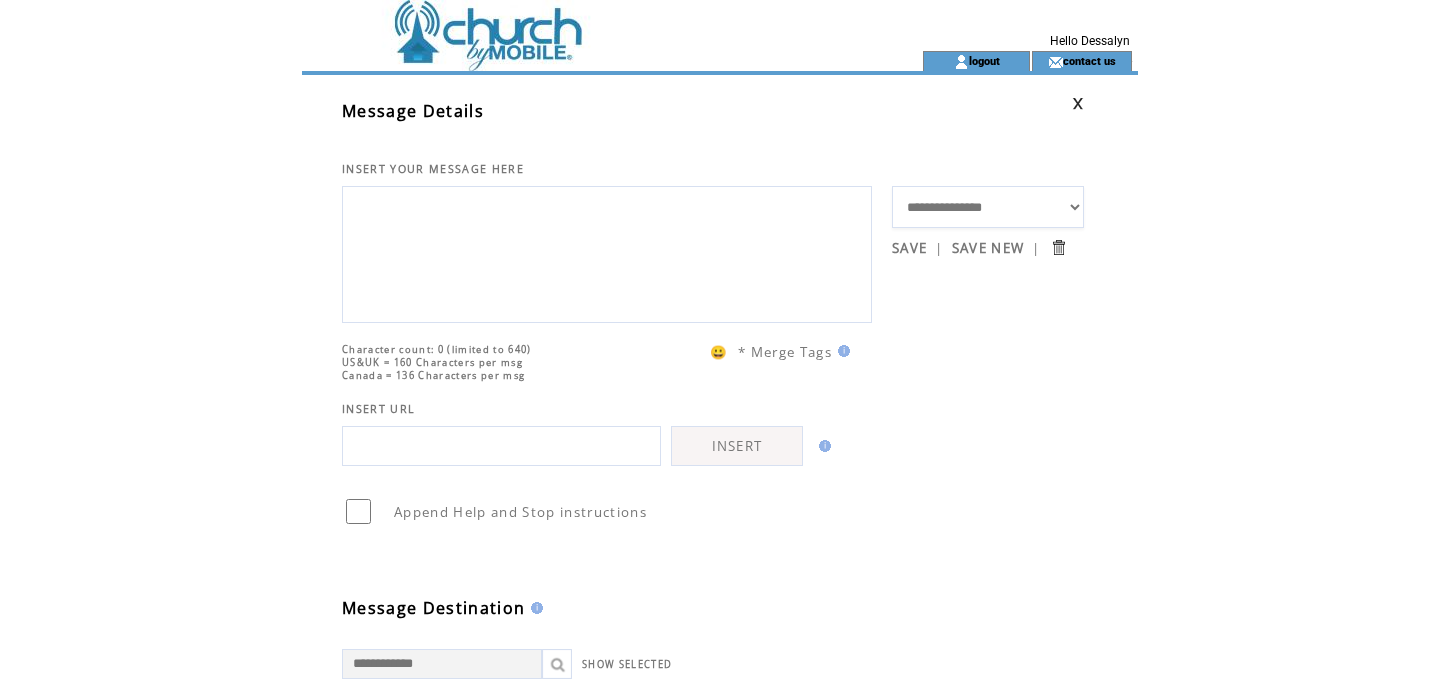 scroll, scrollTop: 0, scrollLeft: 0, axis: both 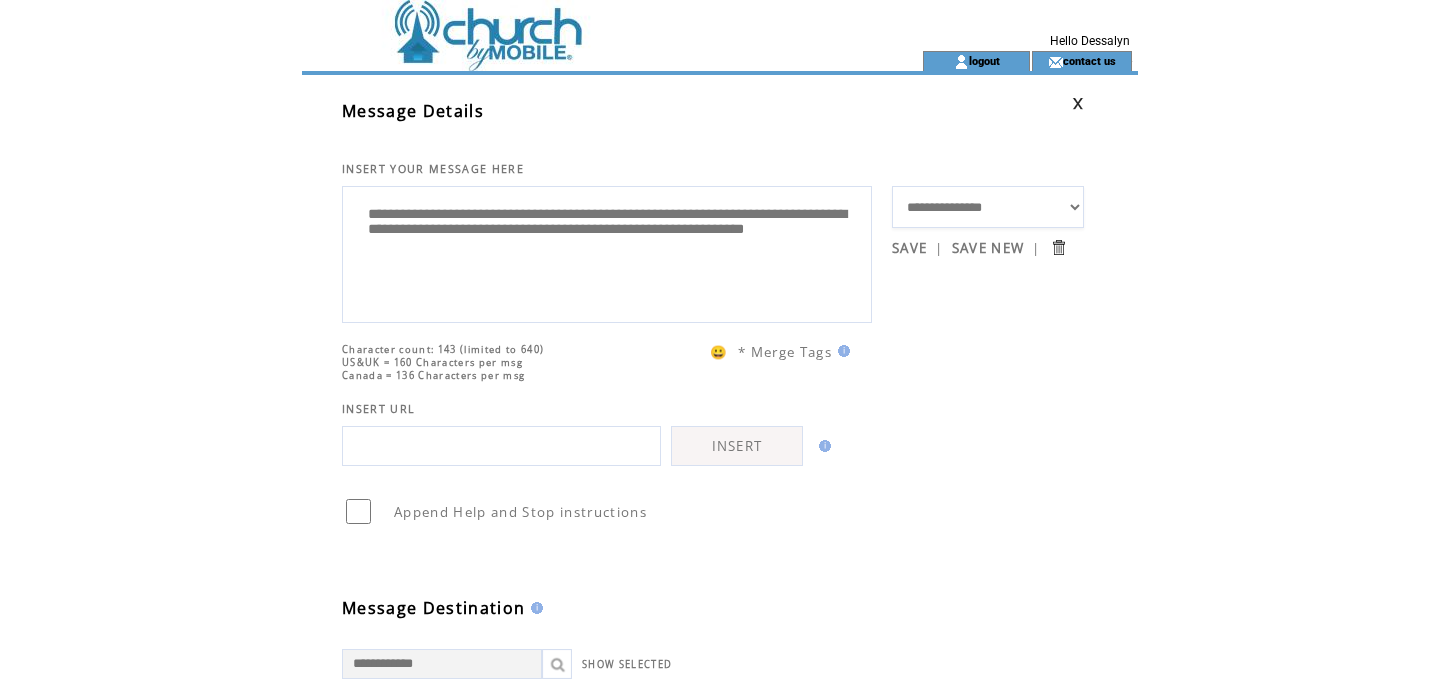 drag, startPoint x: 572, startPoint y: 221, endPoint x: 501, endPoint y: 217, distance: 71.11259 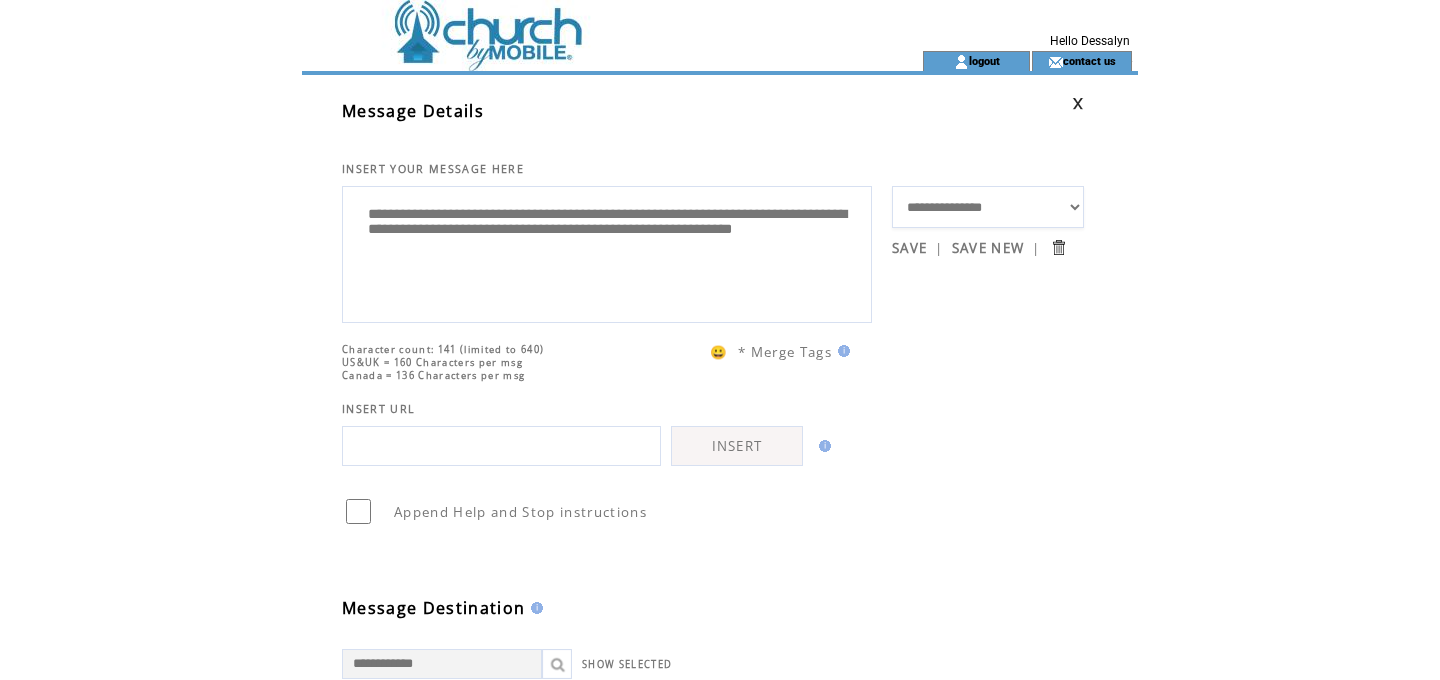 drag, startPoint x: 591, startPoint y: 254, endPoint x: 413, endPoint y: 257, distance: 178.02528 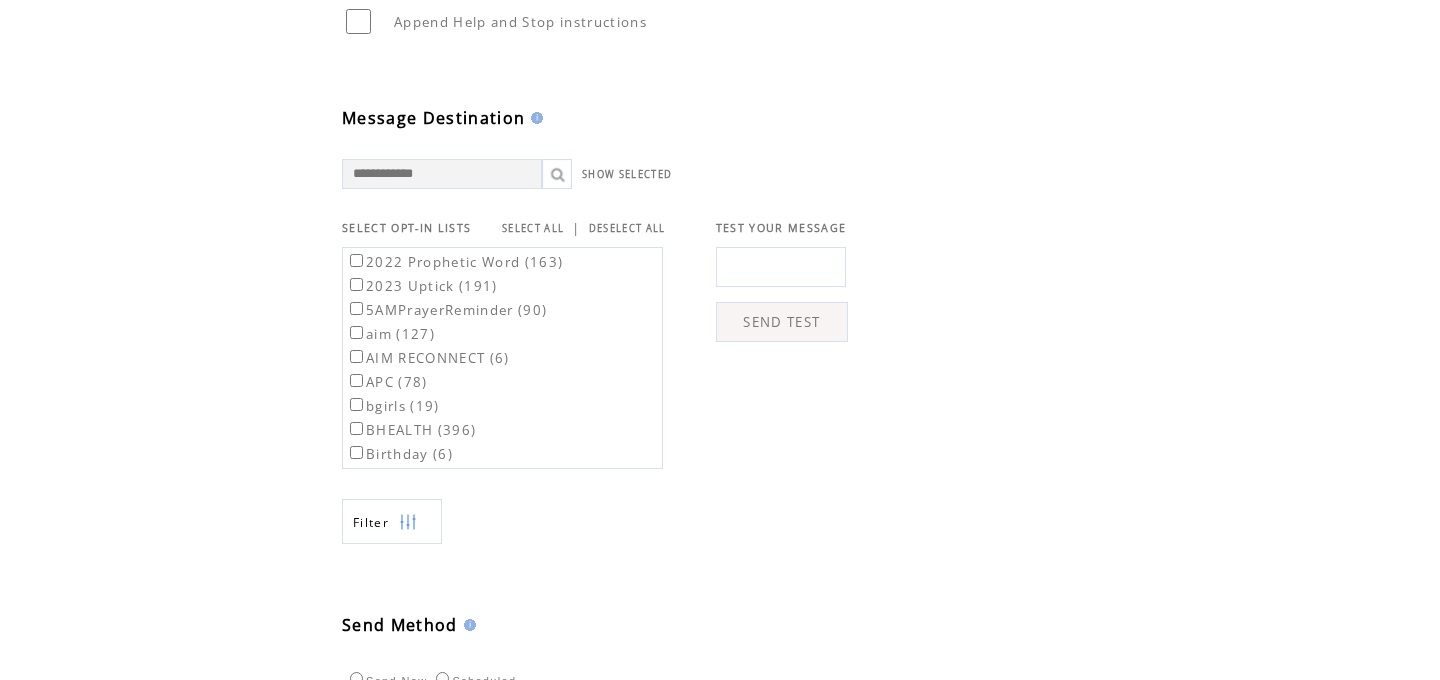 scroll, scrollTop: 630, scrollLeft: 0, axis: vertical 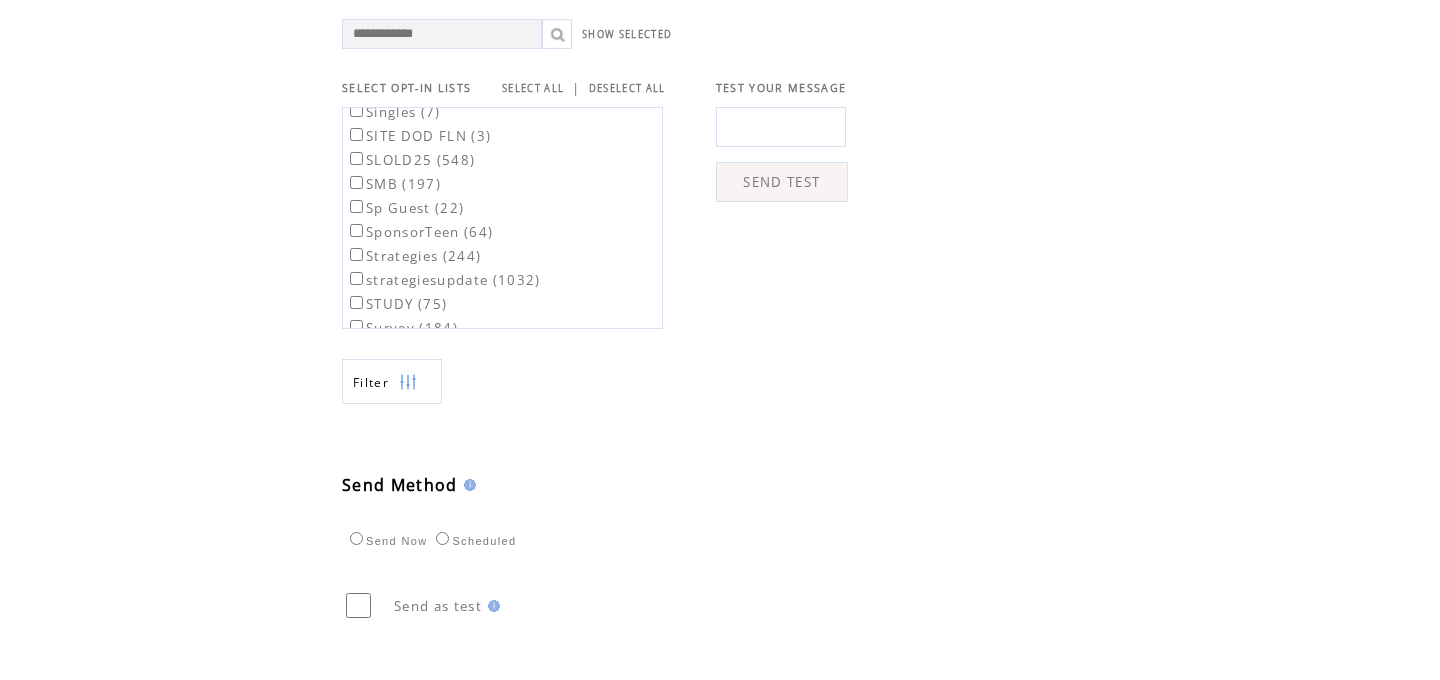 click on "SLOLD25 (548)" at bounding box center [410, 160] 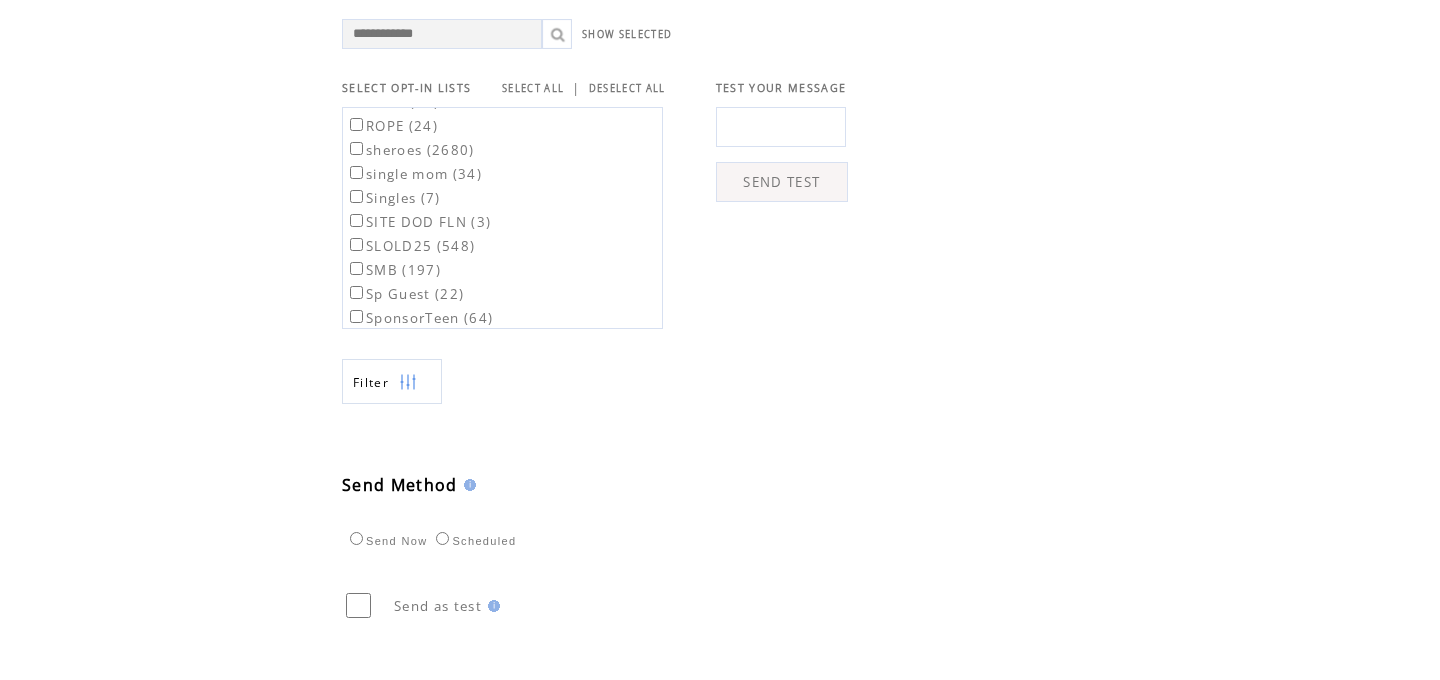 scroll, scrollTop: 1808, scrollLeft: 0, axis: vertical 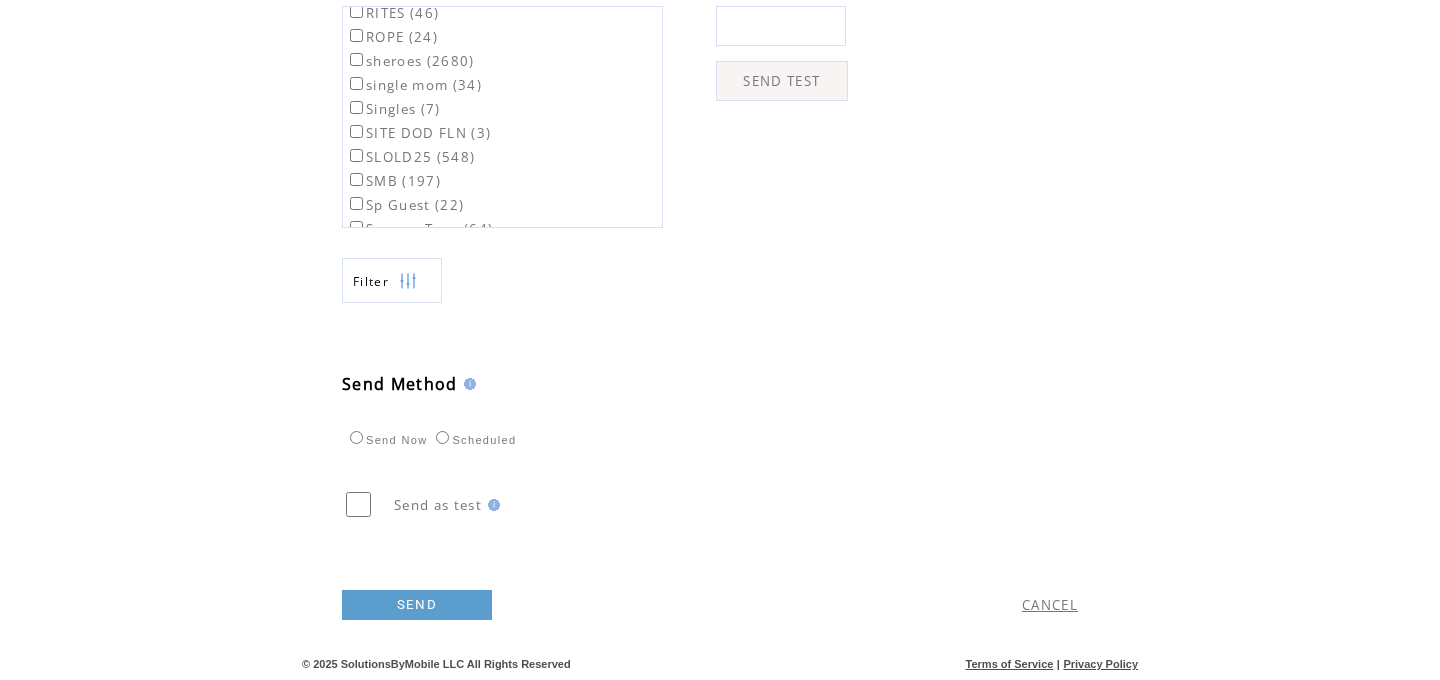 click on "Scheduled" at bounding box center (473, 440) 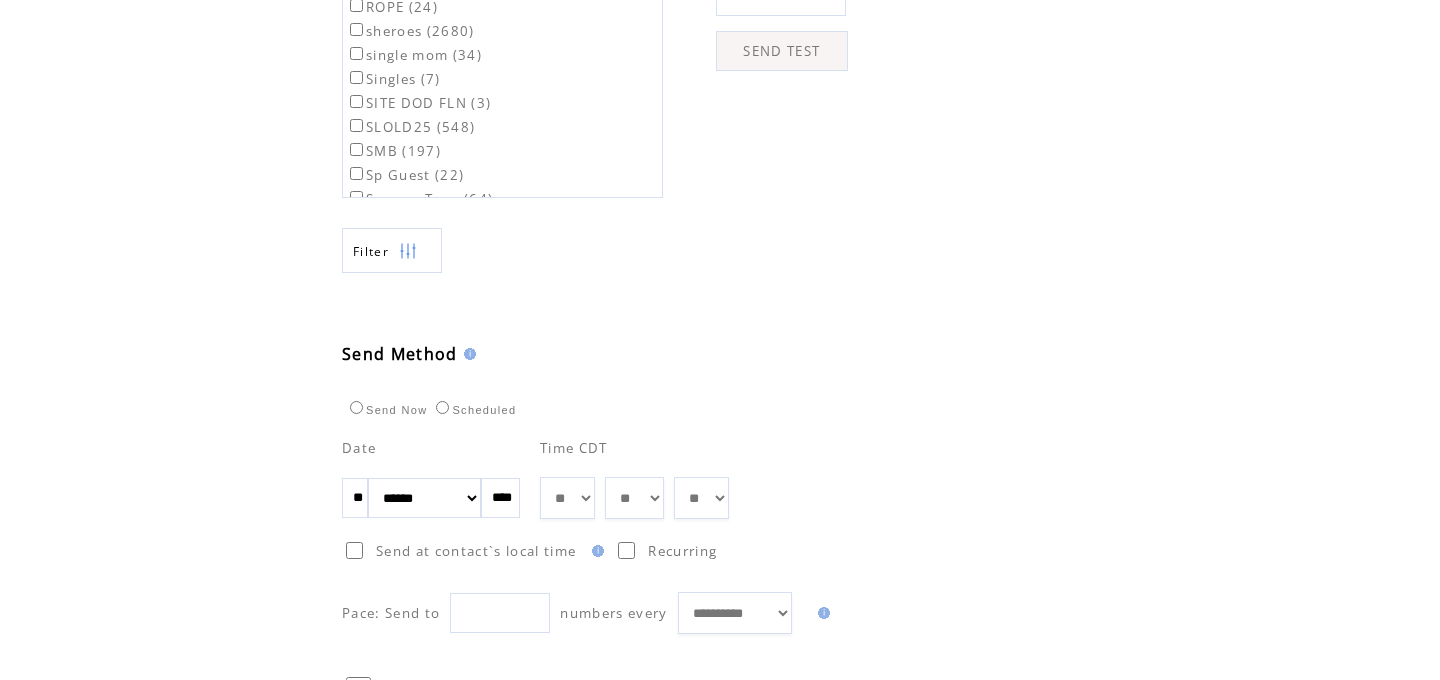 click on "** 	 ** 	 ** 	 ** 	 ** 	 ** 	 ** 	 ** 	 ** 	 ** 	 ** 	 ** 	 **" at bounding box center [567, 498] 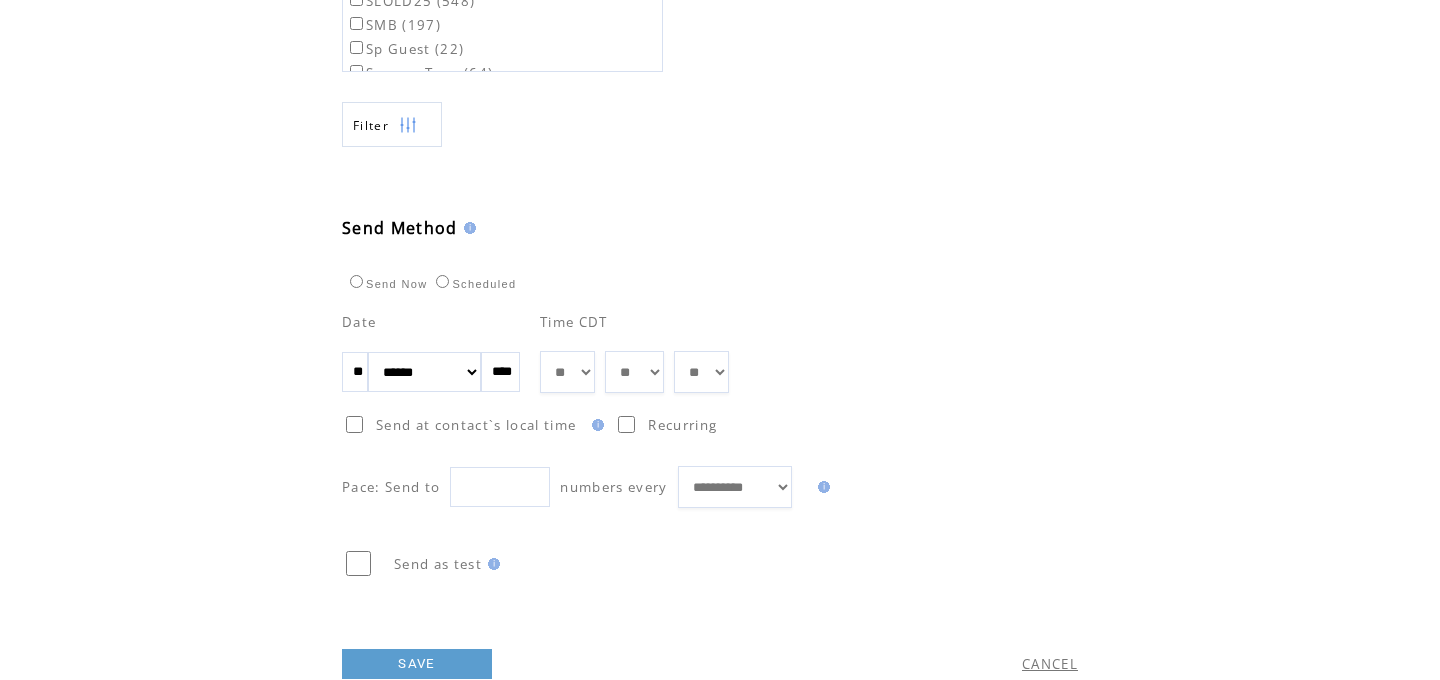 scroll, scrollTop: 976, scrollLeft: 0, axis: vertical 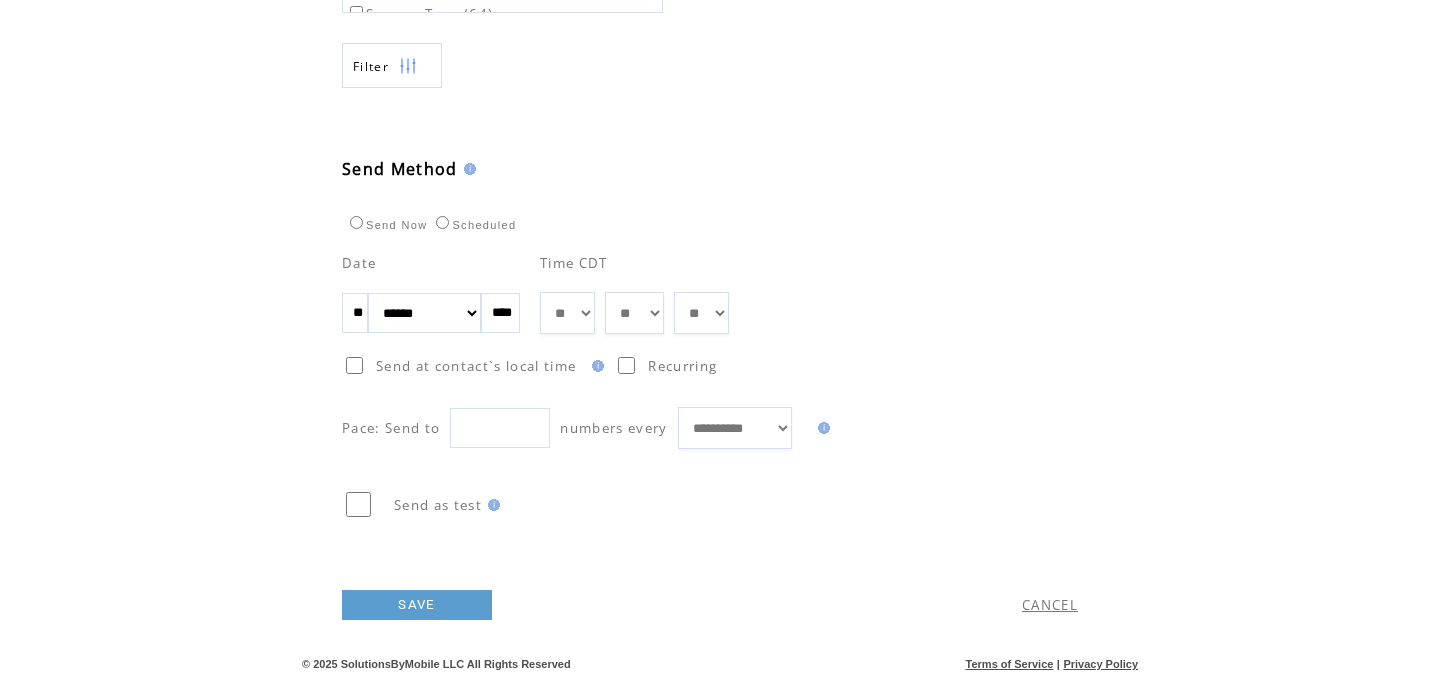 click on "SAVE" at bounding box center (417, 605) 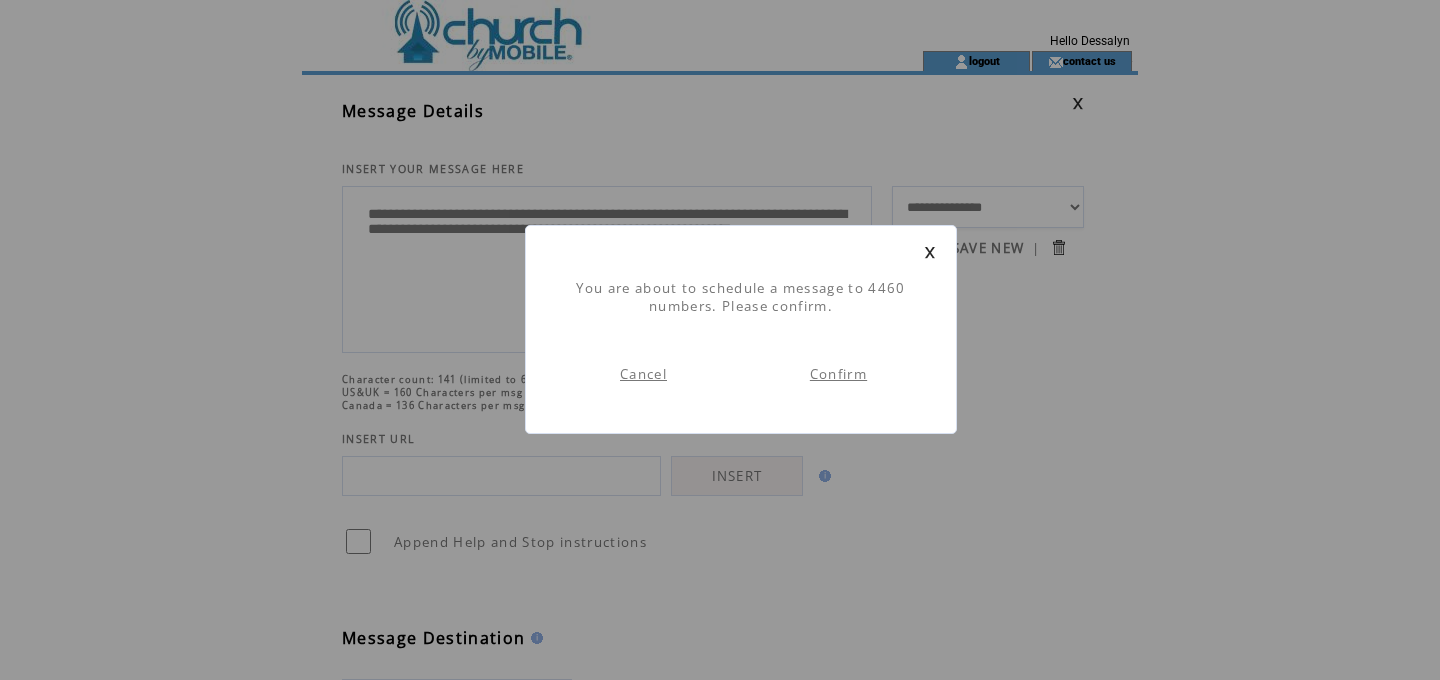 scroll, scrollTop: 1, scrollLeft: 0, axis: vertical 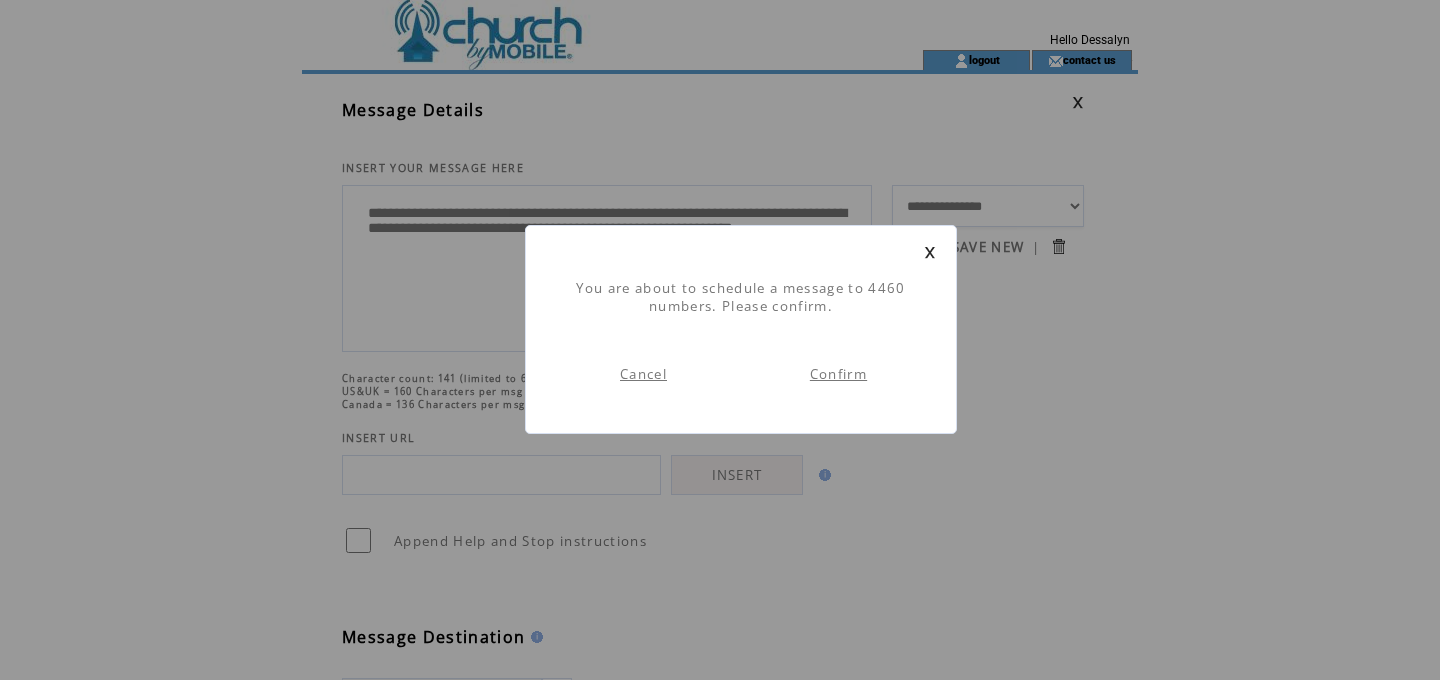 click on "Confirm" at bounding box center (838, 374) 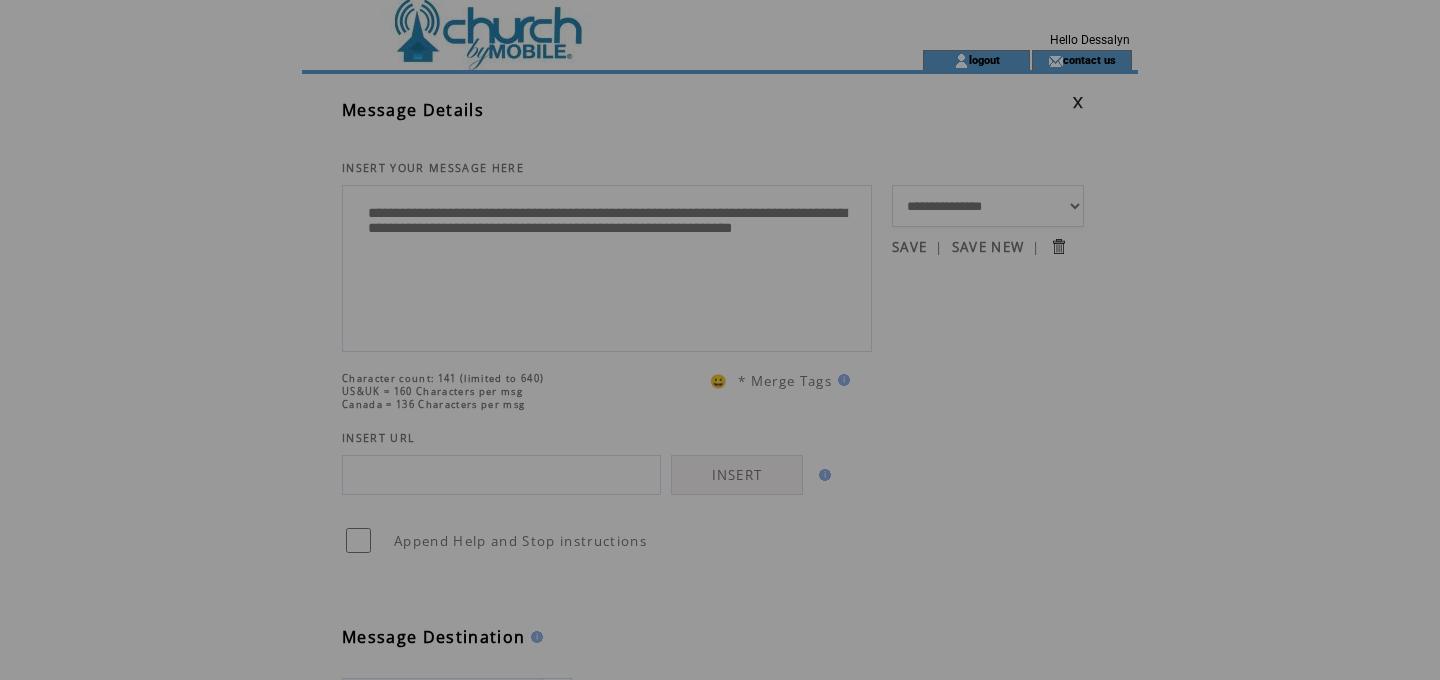 scroll, scrollTop: 0, scrollLeft: 0, axis: both 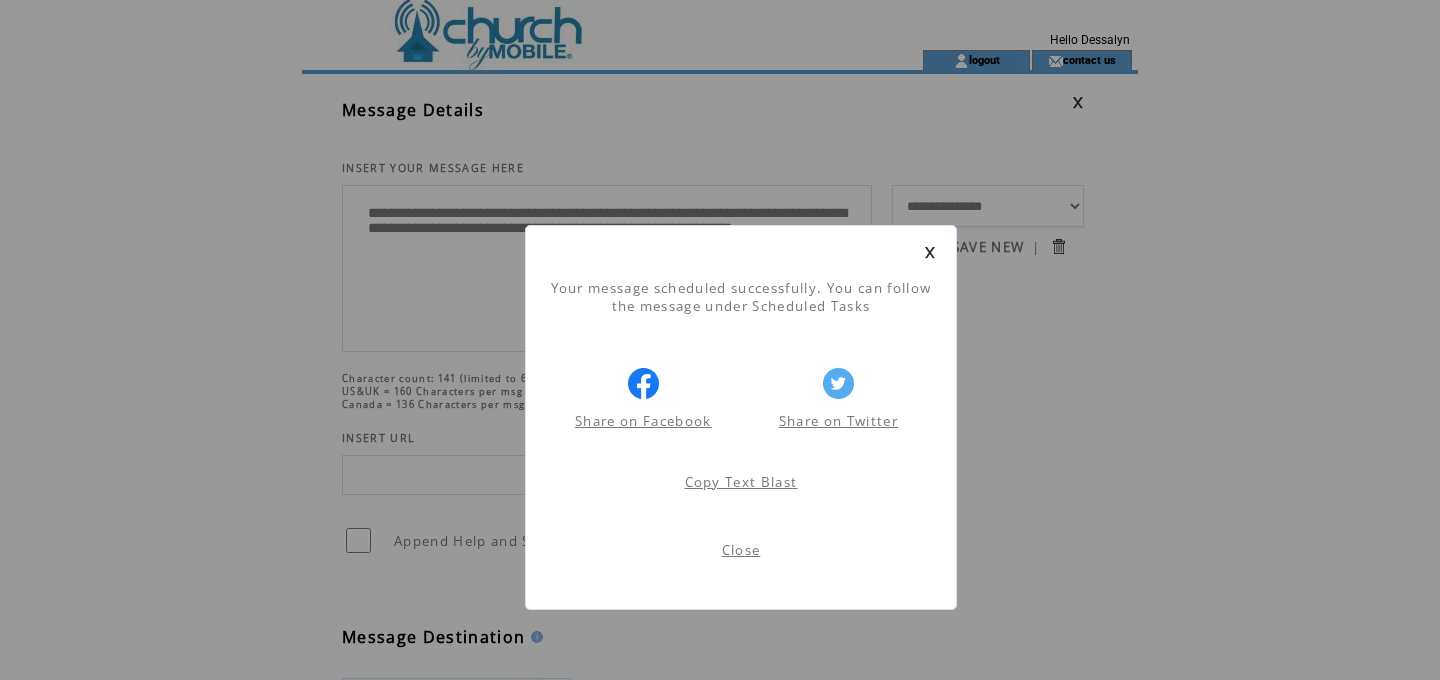 click on "Close" at bounding box center [741, 550] 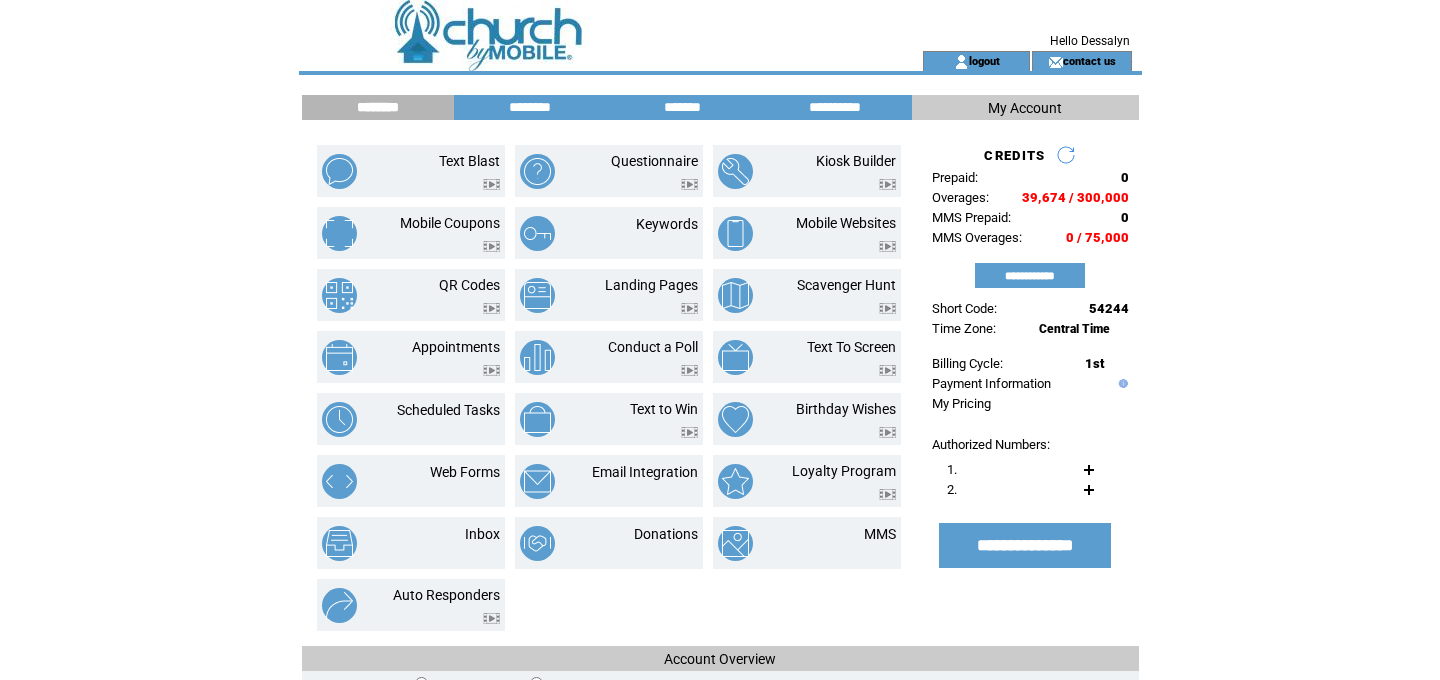 scroll, scrollTop: 0, scrollLeft: 0, axis: both 